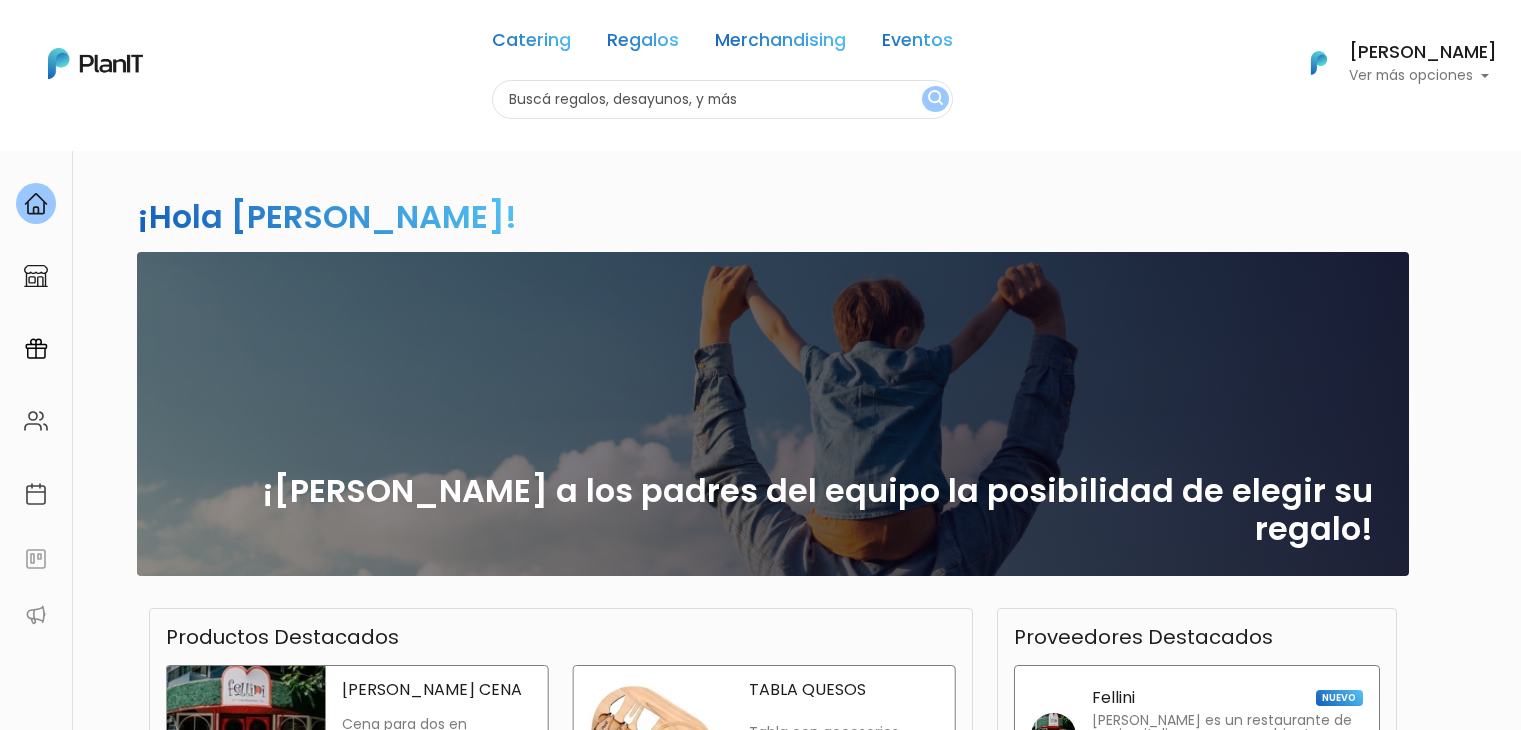 scroll, scrollTop: 0, scrollLeft: 0, axis: both 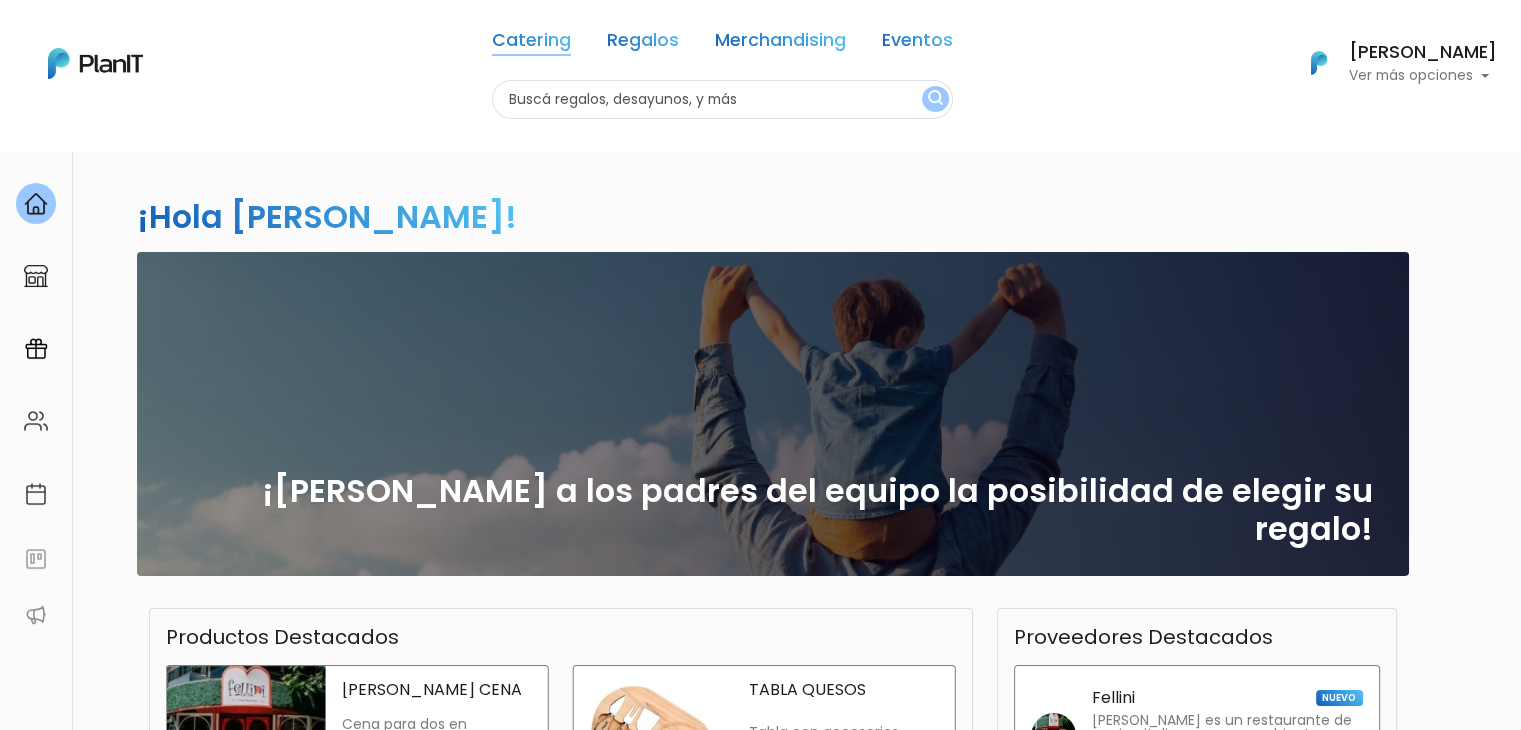 click on "Catering" at bounding box center (531, 44) 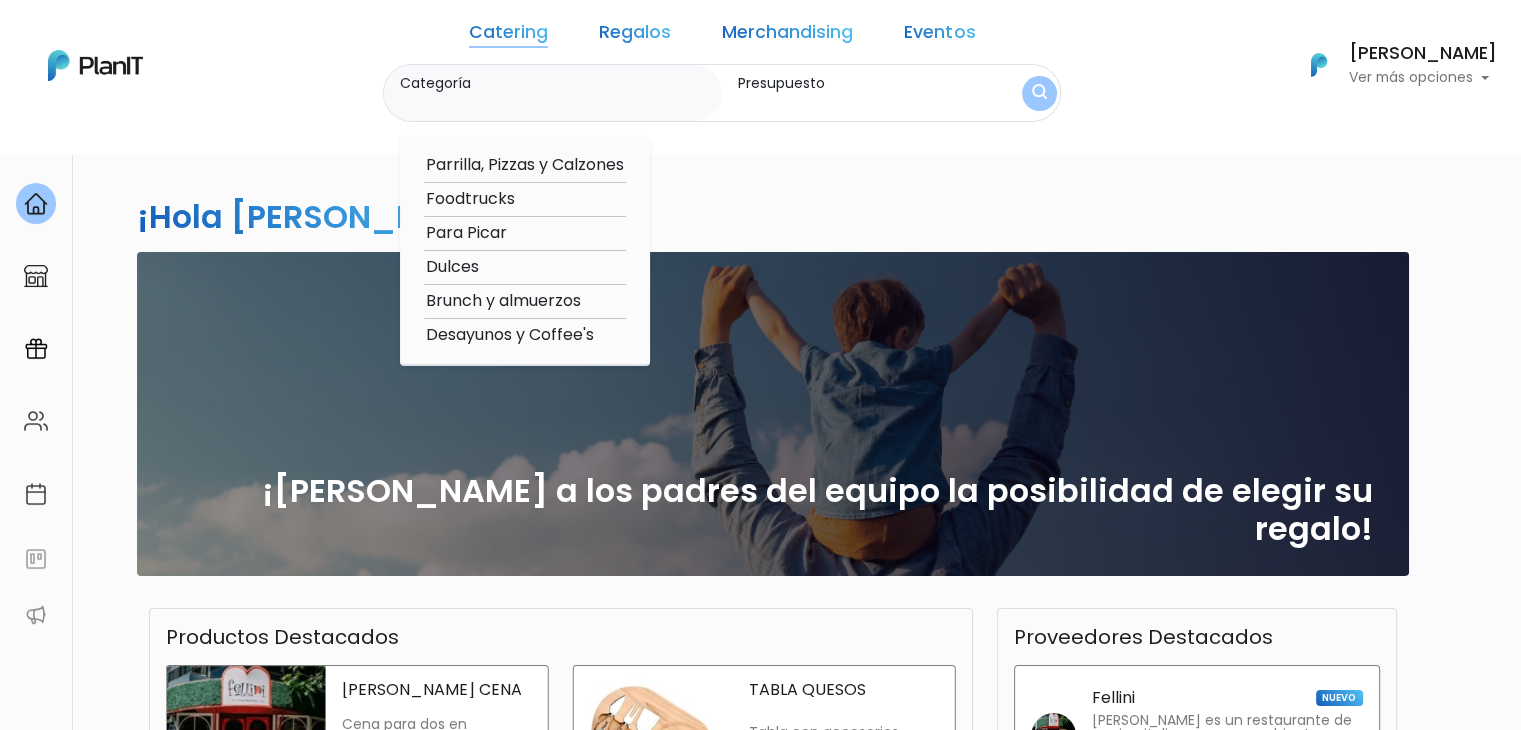 click on "Desayunos y Coffee's" at bounding box center [525, 335] 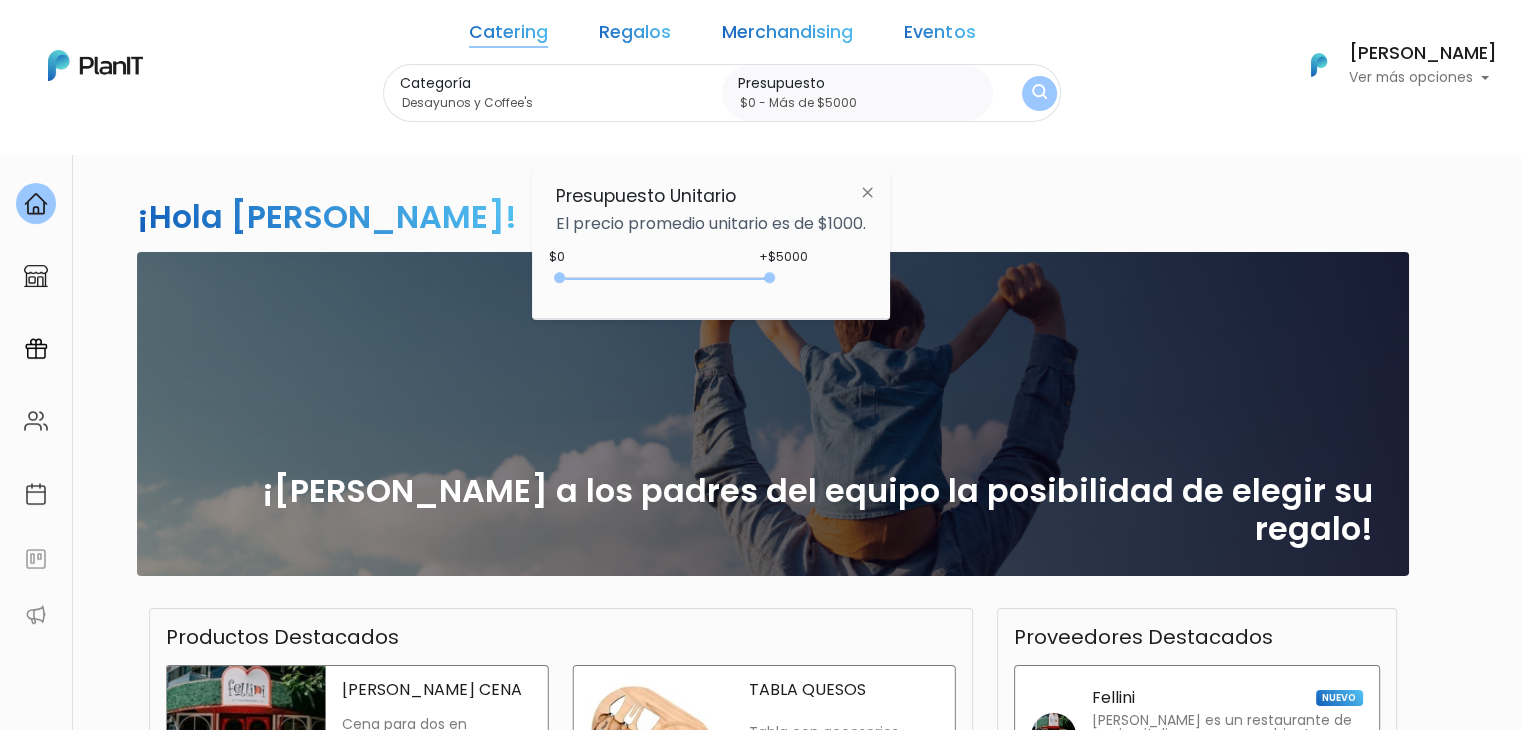 drag, startPoint x: 597, startPoint y: 276, endPoint x: 944, endPoint y: 341, distance: 353.0354 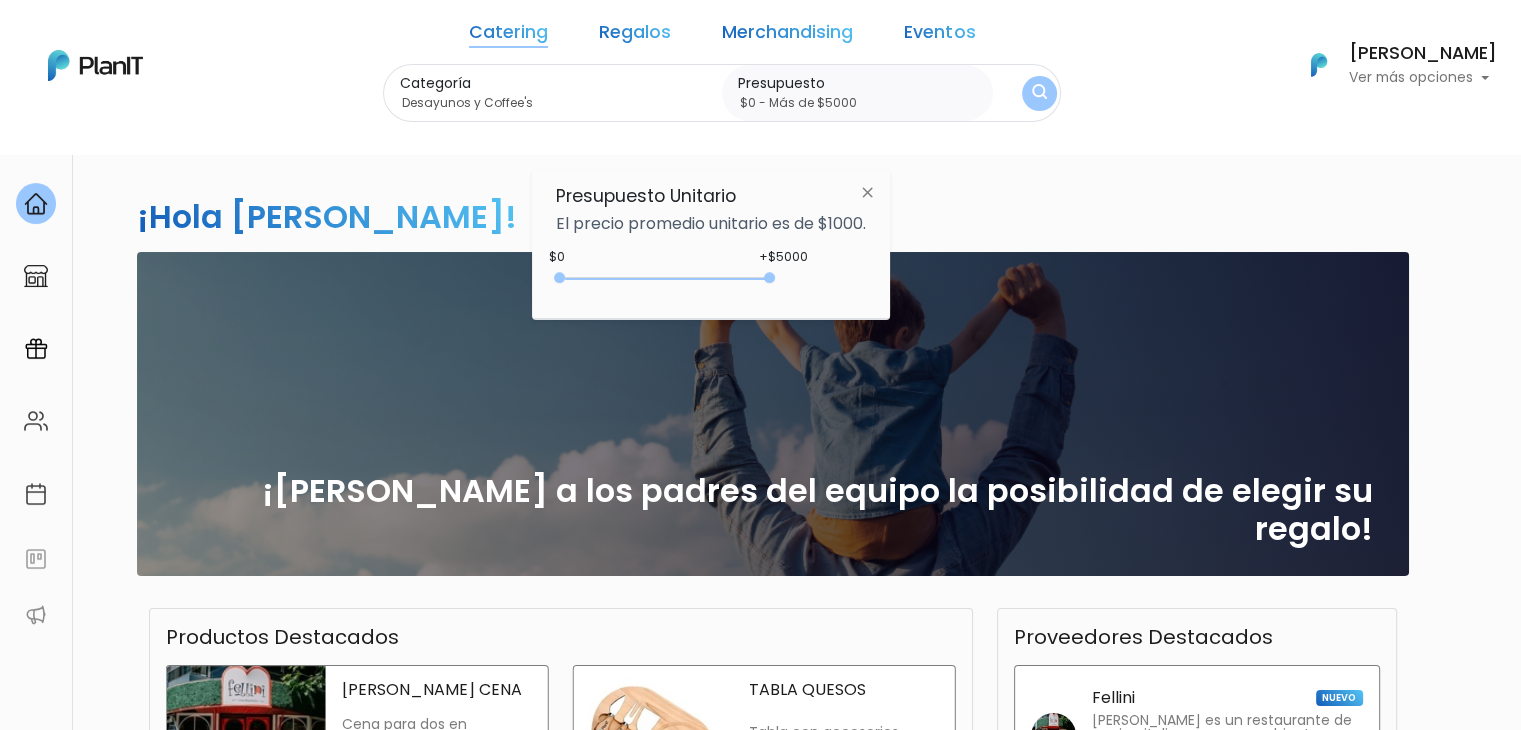 click on "Catering
Regalos
Merchandising
Eventos
Catering
Regalos
Merchandising
Eventos
Categoría
Desayunos y Coffee's
Parrilla, Pizzas y Calzones Foodtrucks Para Picar Dulces Brunch y almuerzos Desayunos y Coffee's
Presupuesto
$0 - Más de $5000
Presupuesto Unitario
El precio promedio unitario es de $1000.
+$5000
$0
0 : 5000 0 5000 0,5000
Mis Compras
Mi Lista
FAQs
Editar Información" at bounding box center [760, 365] 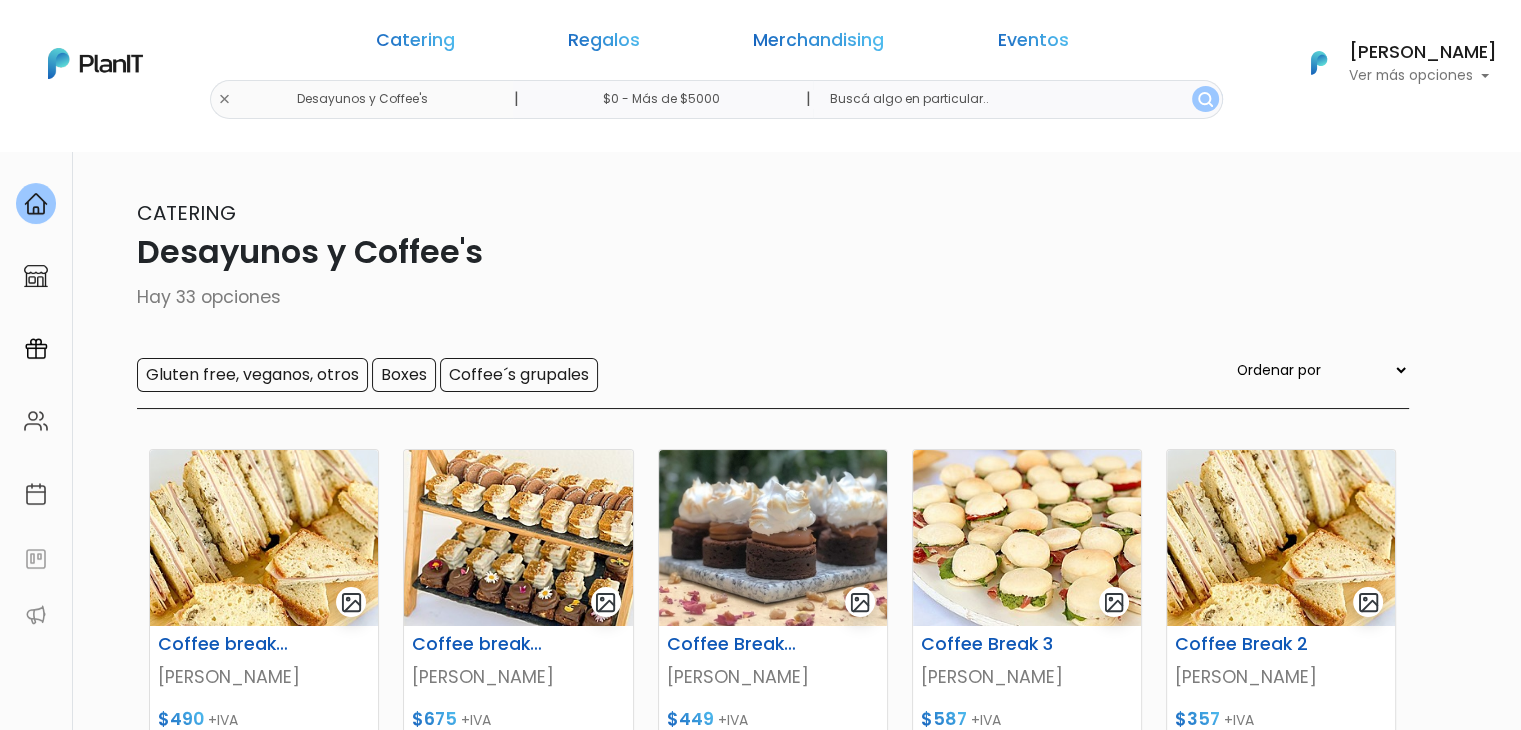 scroll, scrollTop: 184, scrollLeft: 0, axis: vertical 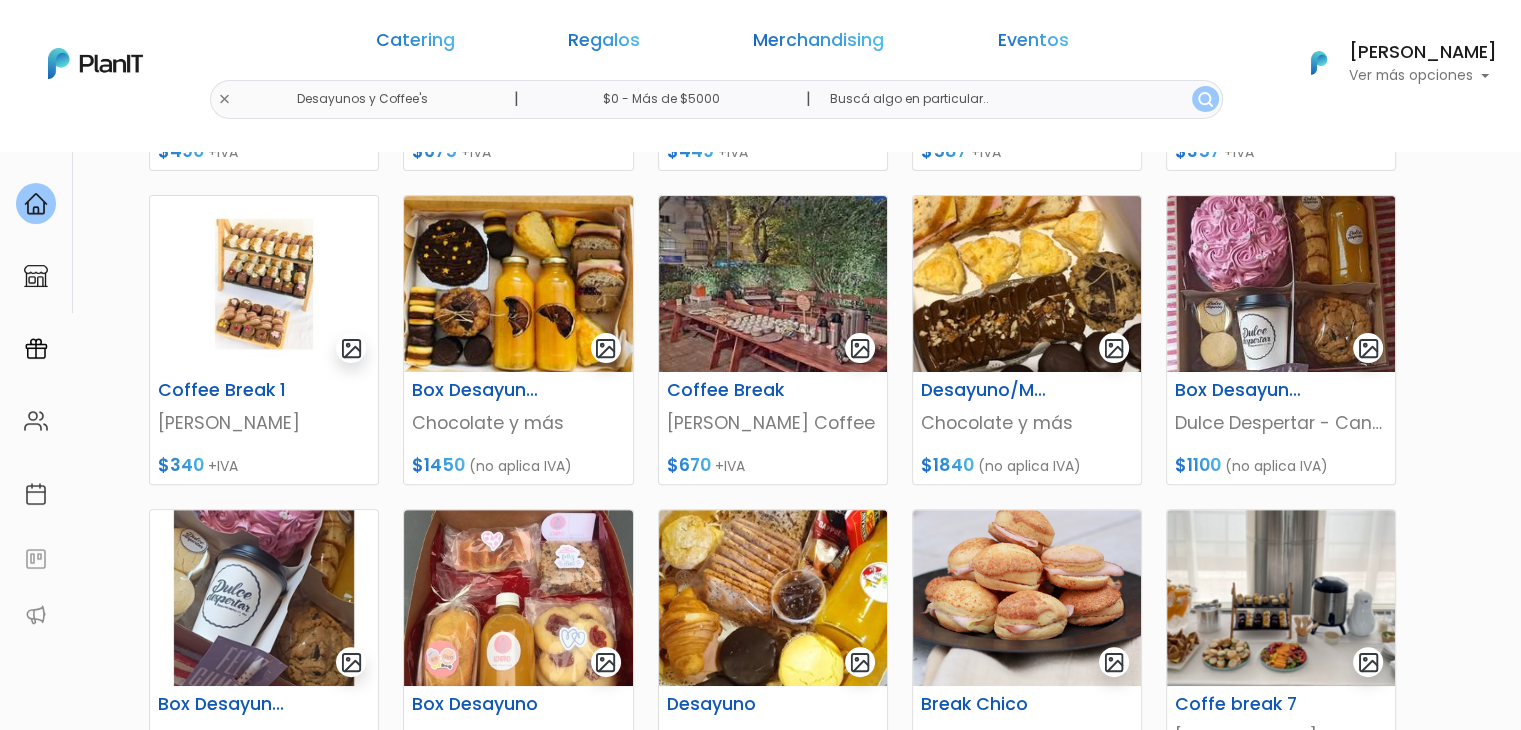 click on "Ver más opciones" at bounding box center (1423, 76) 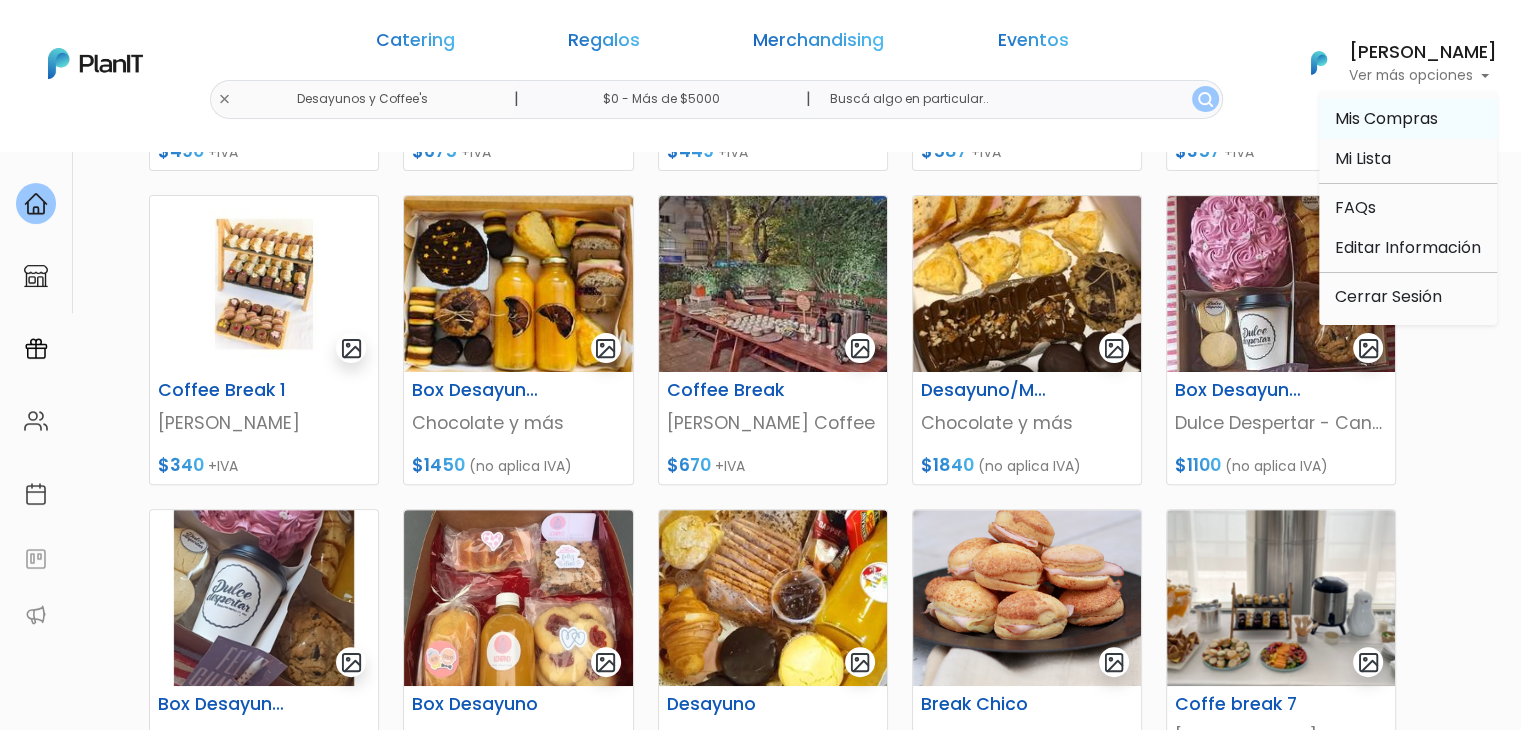click on "Mis Compras" at bounding box center [1386, 118] 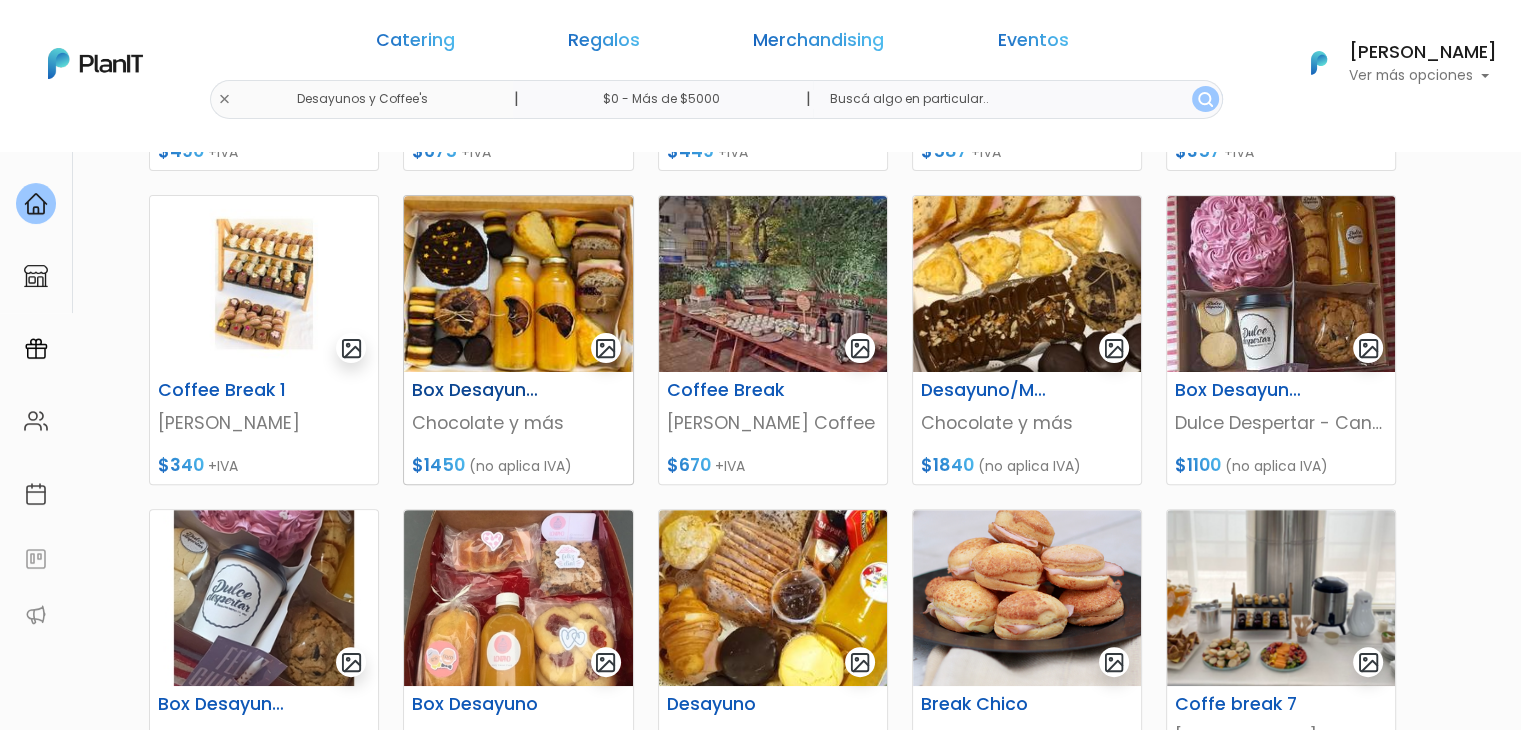 scroll, scrollTop: 632, scrollLeft: 0, axis: vertical 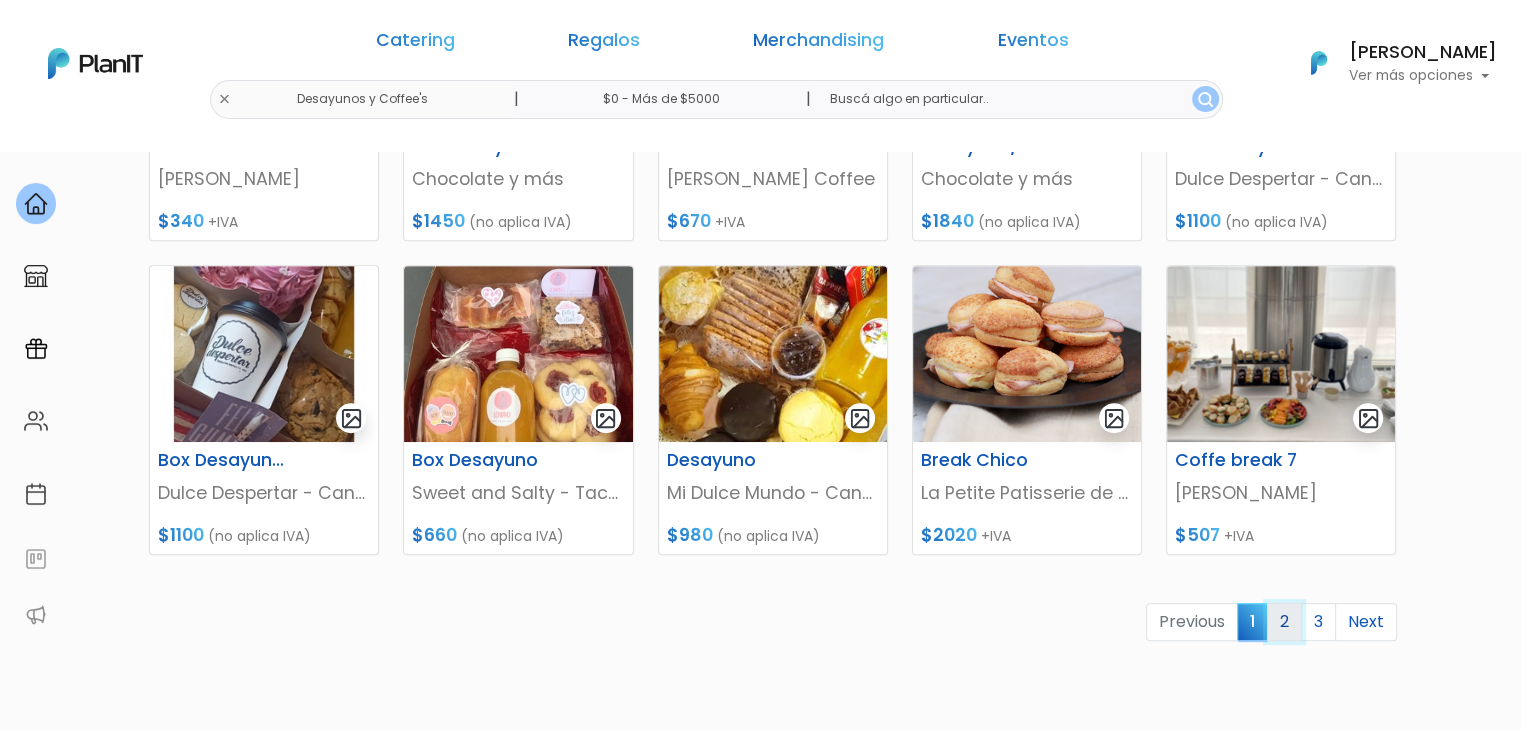 click on "2" at bounding box center (1284, 622) 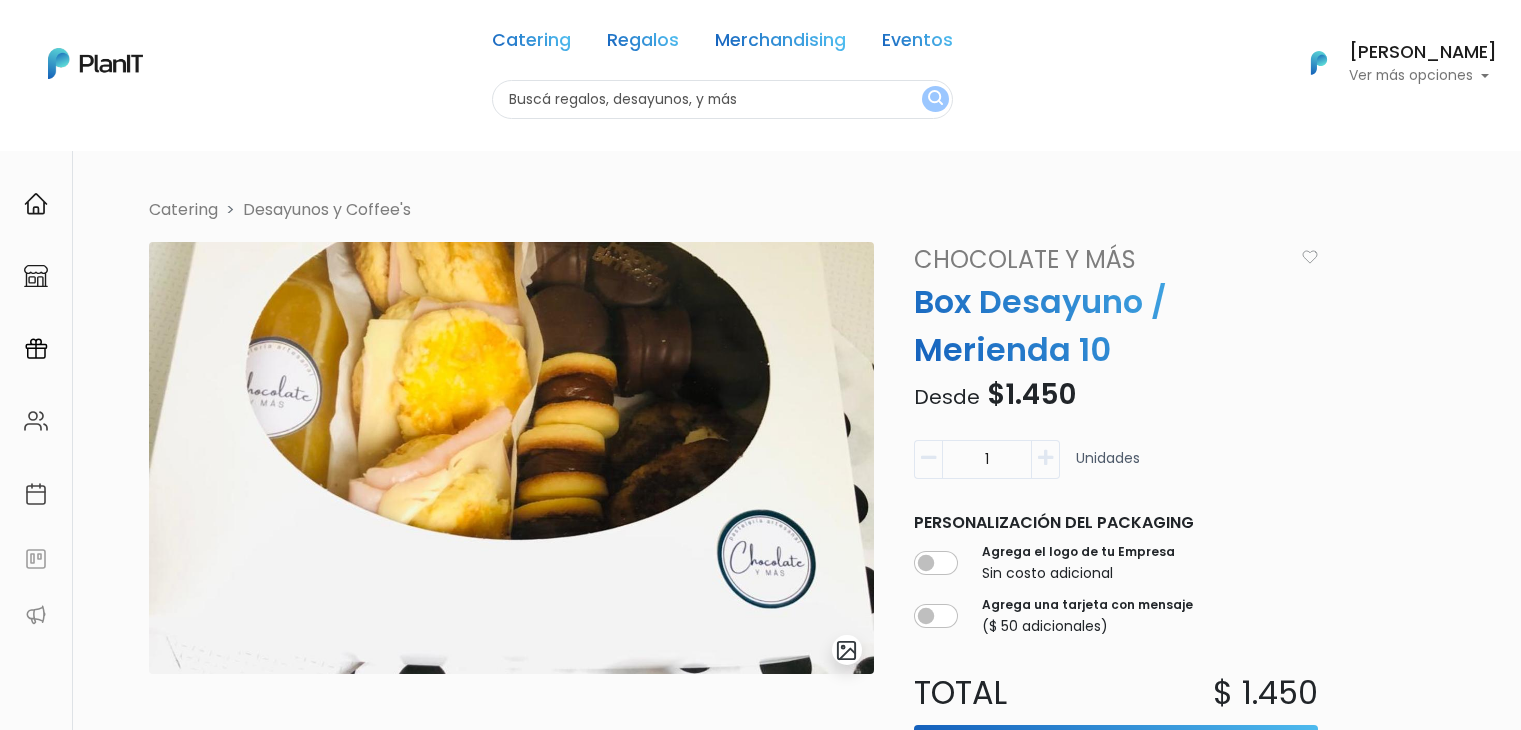 scroll, scrollTop: 0, scrollLeft: 0, axis: both 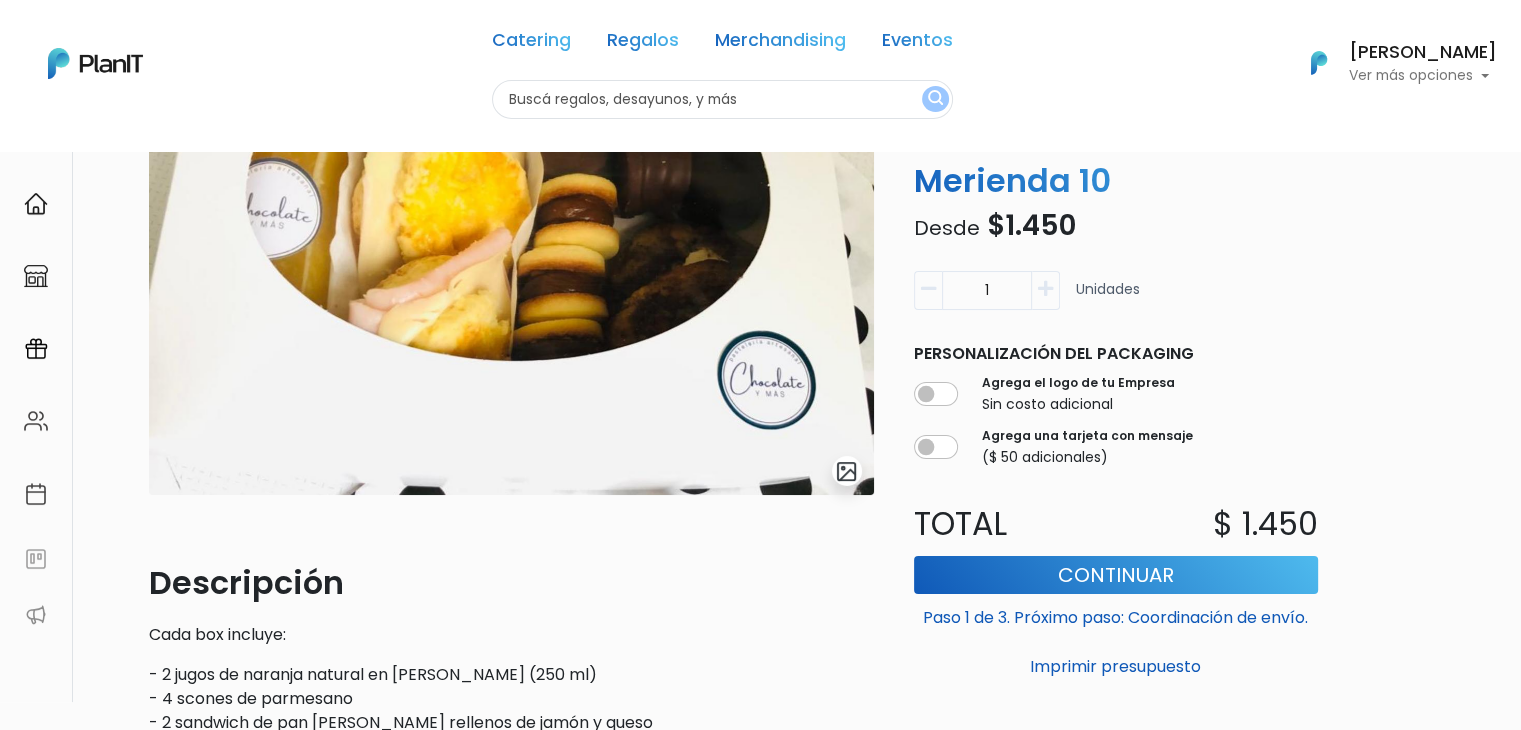 click at bounding box center (511, 279) 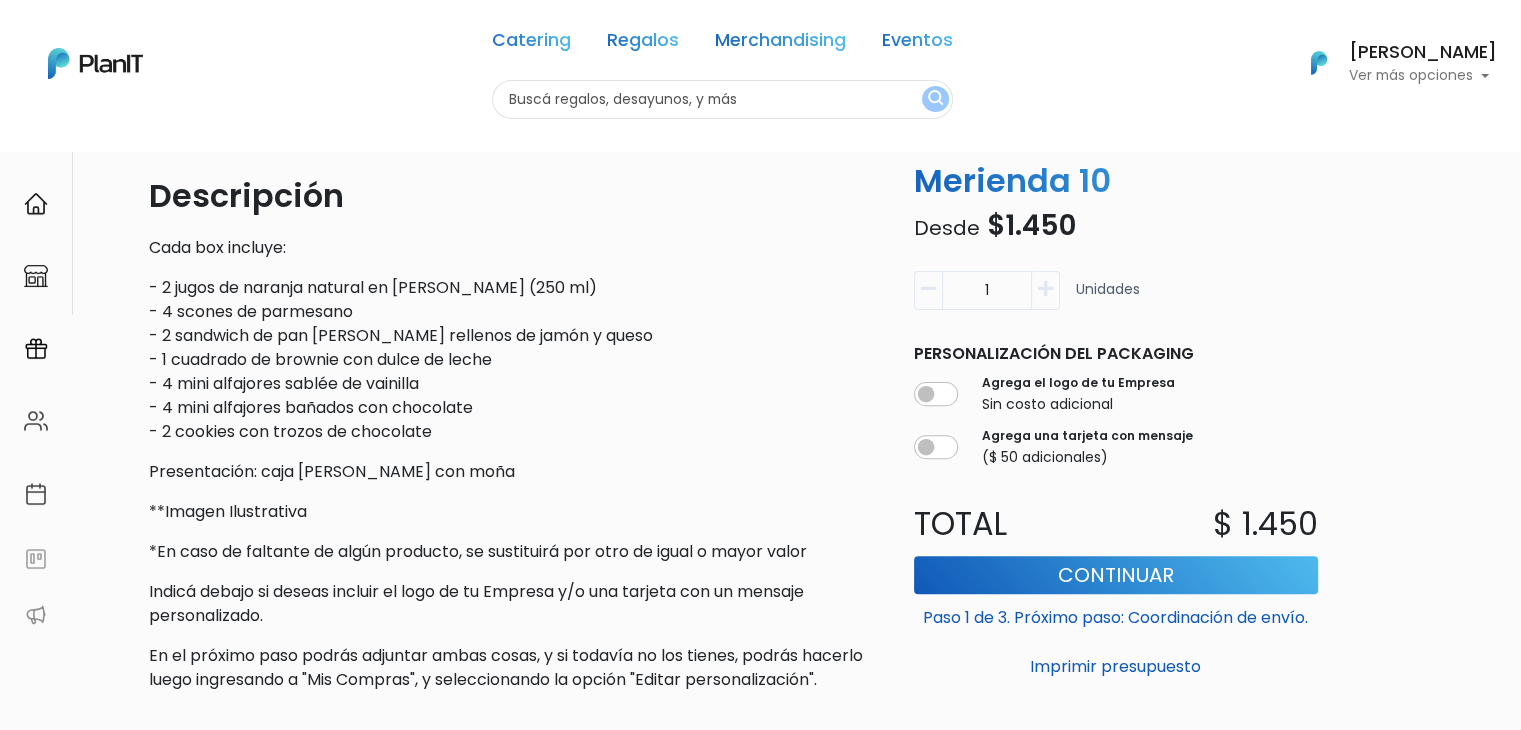 scroll, scrollTop: 567, scrollLeft: 0, axis: vertical 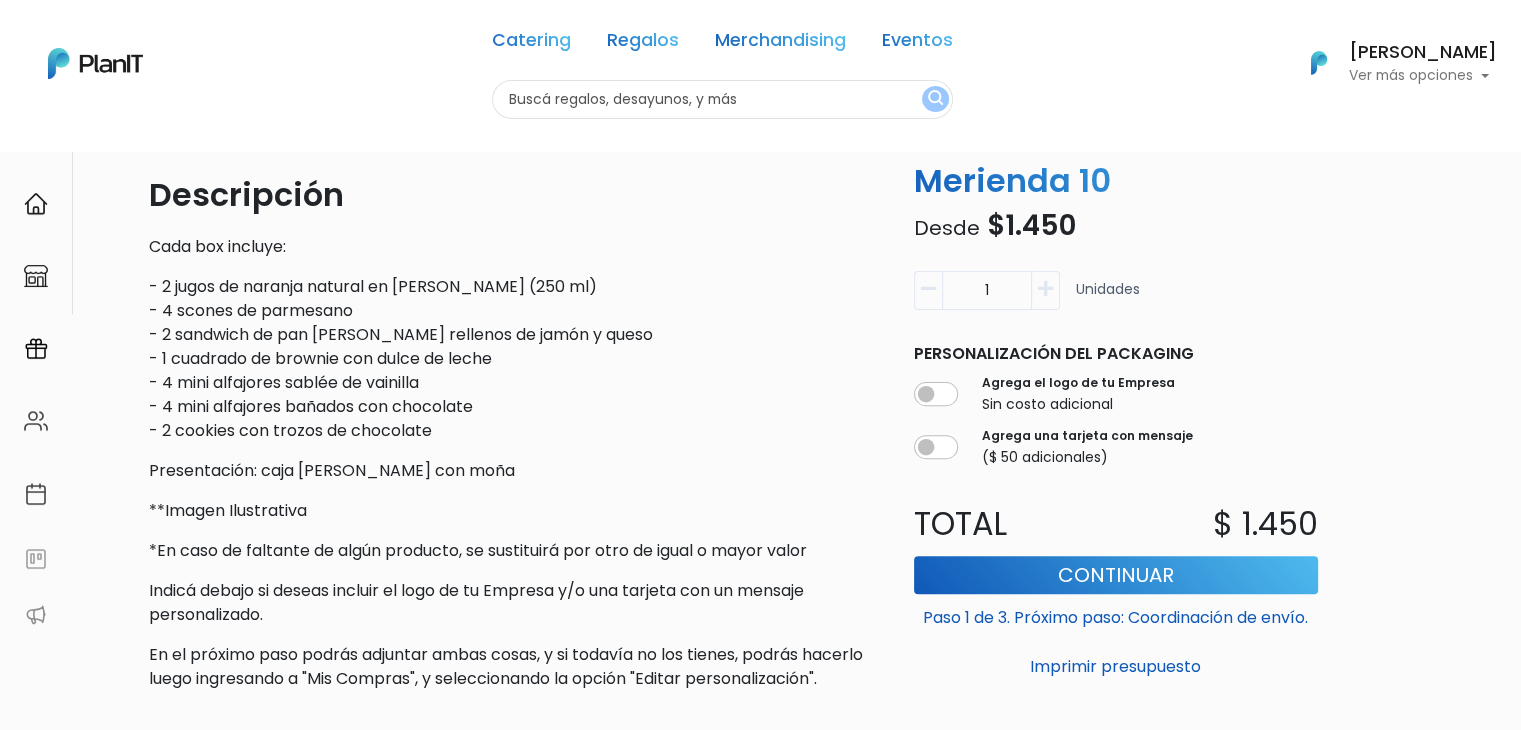 click on "- 2 jugos de naranja natural en botella de vidrio (250 ml)
- 4 scones de parmesano
- 2 sandwich de pan de nuez rellenos de jamón y queso
- 1 cuadrado de brownie con dulce de leche
- 4 mini alfajores sablée de vainilla
- 4 mini alfajores bañados con chocolate
- 2 cookies con trozos de chocolate" at bounding box center [511, 359] 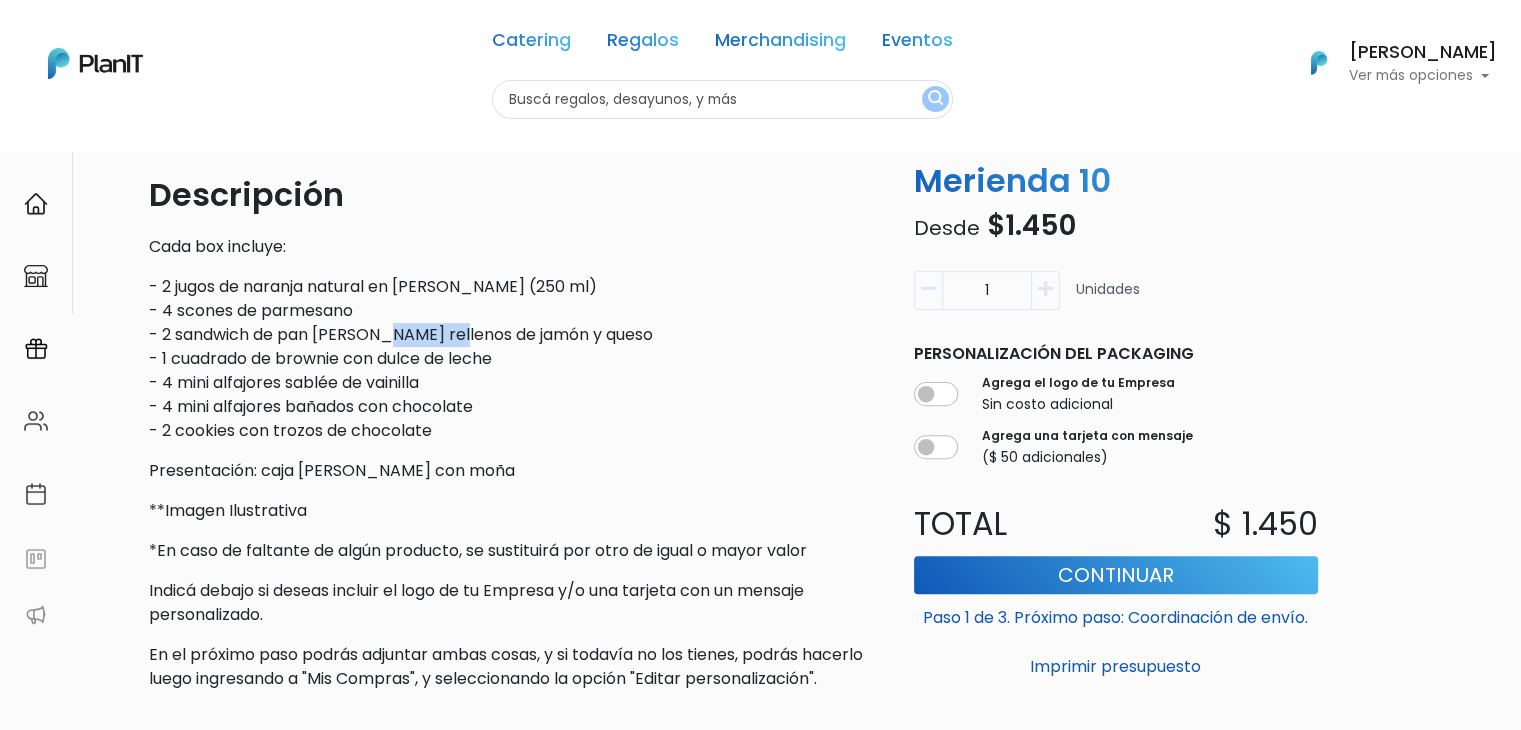 click on "- 2 jugos de naranja natural en botella de vidrio (250 ml)
- 4 scones de parmesano
- 2 sandwich de pan de nuez rellenos de jamón y queso
- 1 cuadrado de brownie con dulce de leche
- 4 mini alfajores sablée de vainilla
- 4 mini alfajores bañados con chocolate
- 2 cookies con trozos de chocolate" at bounding box center [511, 359] 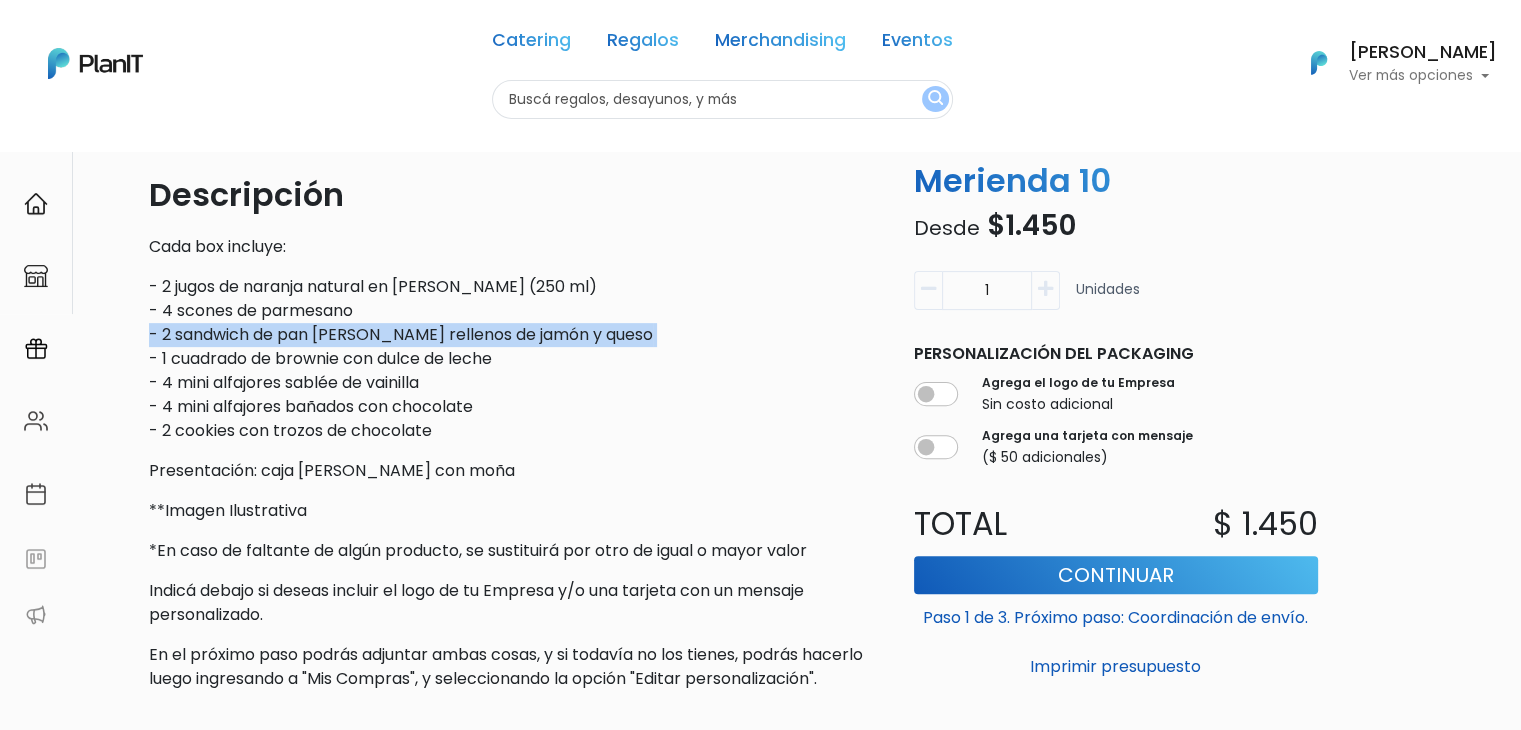 click on "- 2 jugos de naranja natural en botella de vidrio (250 ml)
- 4 scones de parmesano
- 2 sandwich de pan de nuez rellenos de jamón y queso
- 1 cuadrado de brownie con dulce de leche
- 4 mini alfajores sablée de vainilla
- 4 mini alfajores bañados con chocolate
- 2 cookies con trozos de chocolate" at bounding box center [511, 359] 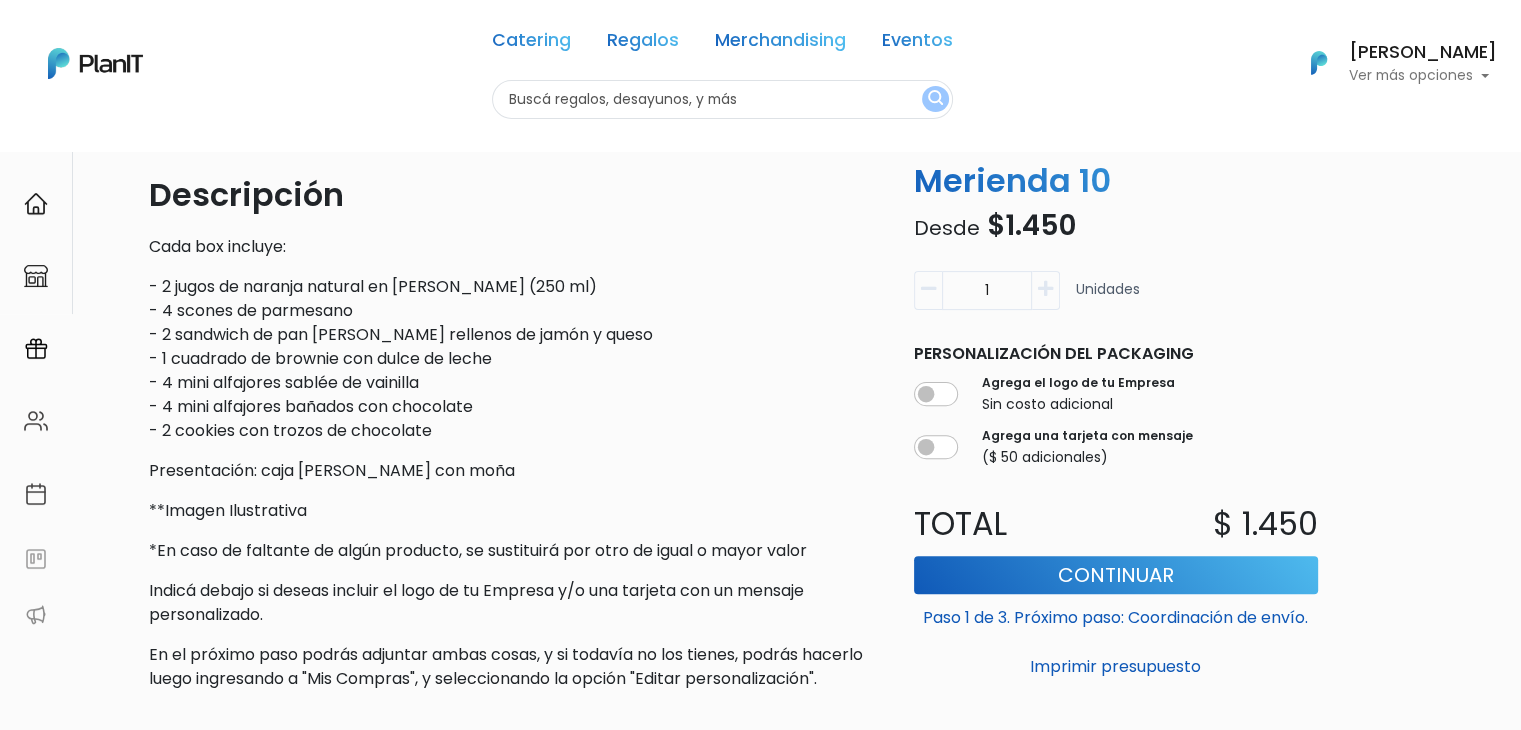 click on "- 2 jugos de naranja natural en botella de vidrio (250 ml)
- 4 scones de parmesano
- 2 sandwich de pan de nuez rellenos de jamón y queso
- 1 cuadrado de brownie con dulce de leche
- 4 mini alfajores sablée de vainilla
- 4 mini alfajores bañados con chocolate
- 2 cookies con trozos de chocolate" at bounding box center (511, 359) 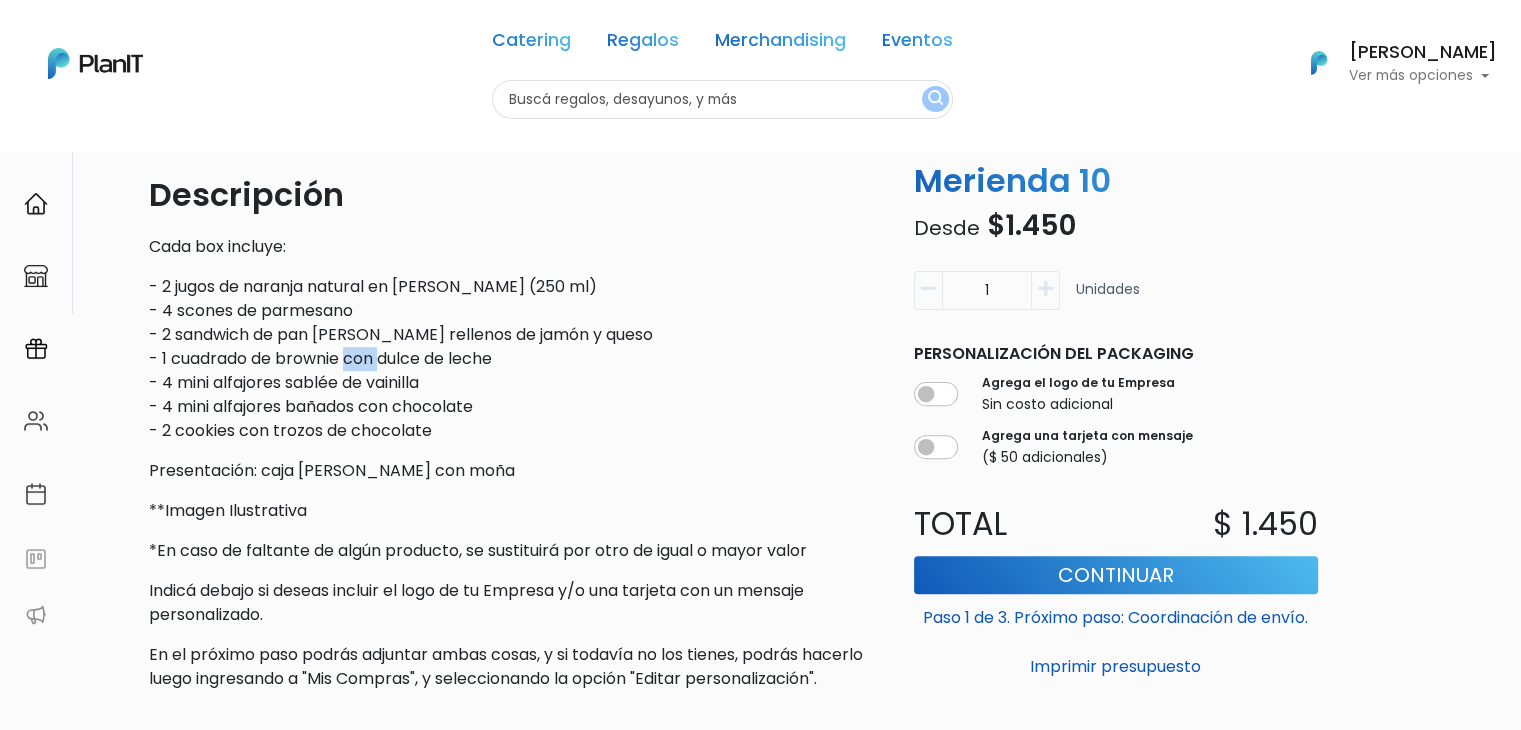 click on "- 2 jugos de naranja natural en botella de vidrio (250 ml)
- 4 scones de parmesano
- 2 sandwich de pan de nuez rellenos de jamón y queso
- 1 cuadrado de brownie con dulce de leche
- 4 mini alfajores sablée de vainilla
- 4 mini alfajores bañados con chocolate
- 2 cookies con trozos de chocolate" at bounding box center [511, 359] 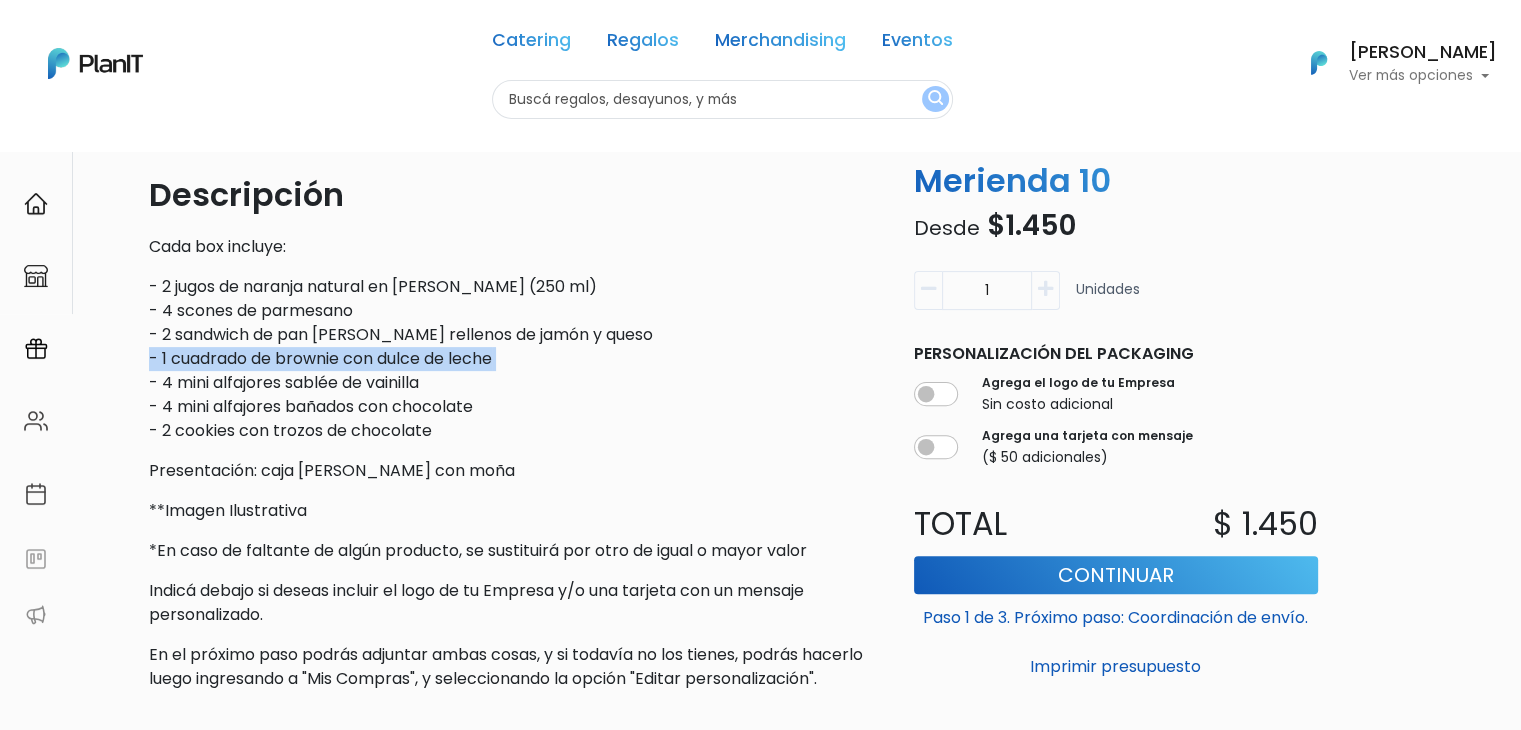 click on "- 2 jugos de naranja natural en botella de vidrio (250 ml)
- 4 scones de parmesano
- 2 sandwich de pan de nuez rellenos de jamón y queso
- 1 cuadrado de brownie con dulce de leche
- 4 mini alfajores sablée de vainilla
- 4 mini alfajores bañados con chocolate
- 2 cookies con trozos de chocolate" at bounding box center (511, 359) 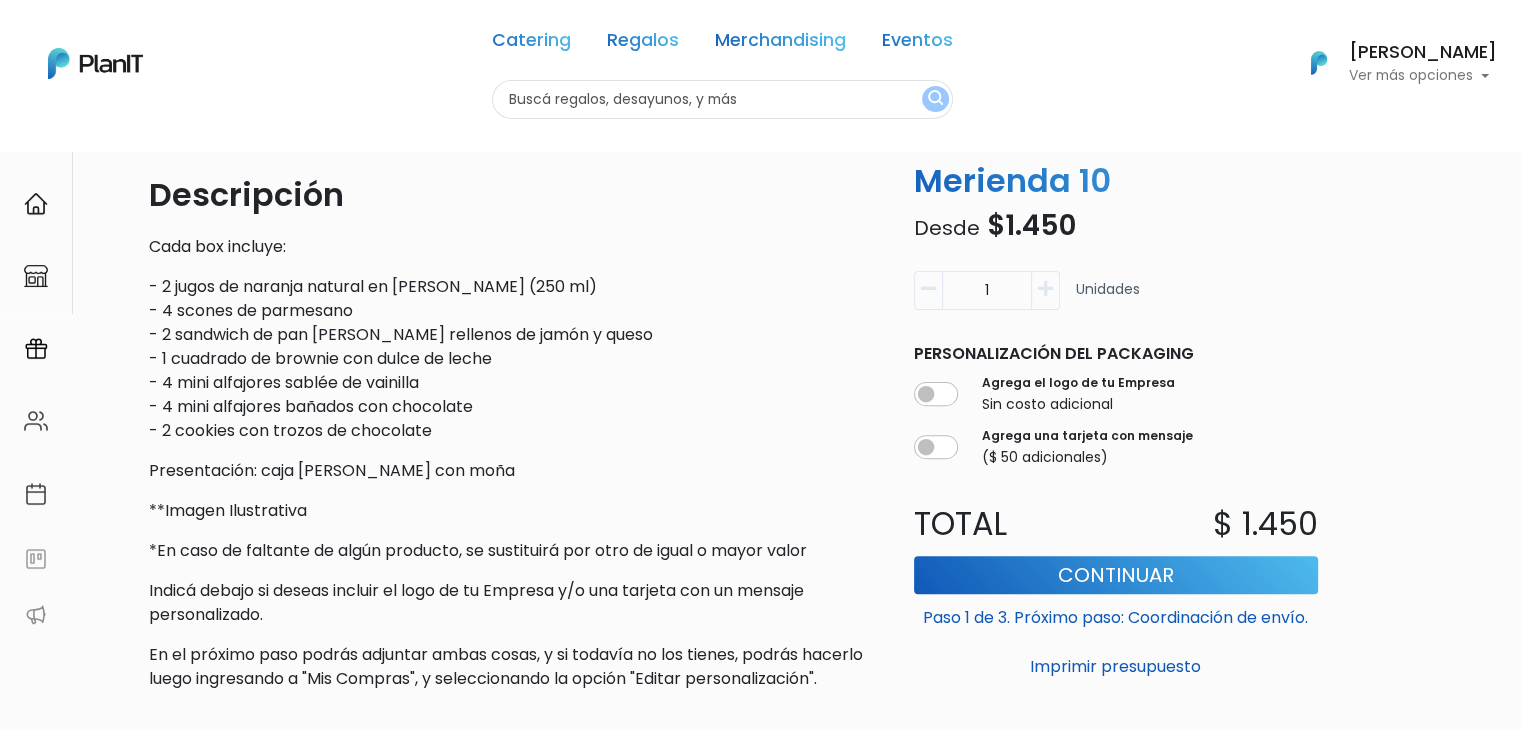 click on "- 2 jugos de naranja natural en botella de vidrio (250 ml)
- 4 scones de parmesano
- 2 sandwich de pan de nuez rellenos de jamón y queso
- 1 cuadrado de brownie con dulce de leche
- 4 mini alfajores sablée de vainilla
- 4 mini alfajores bañados con chocolate
- 2 cookies con trozos de chocolate" at bounding box center (511, 359) 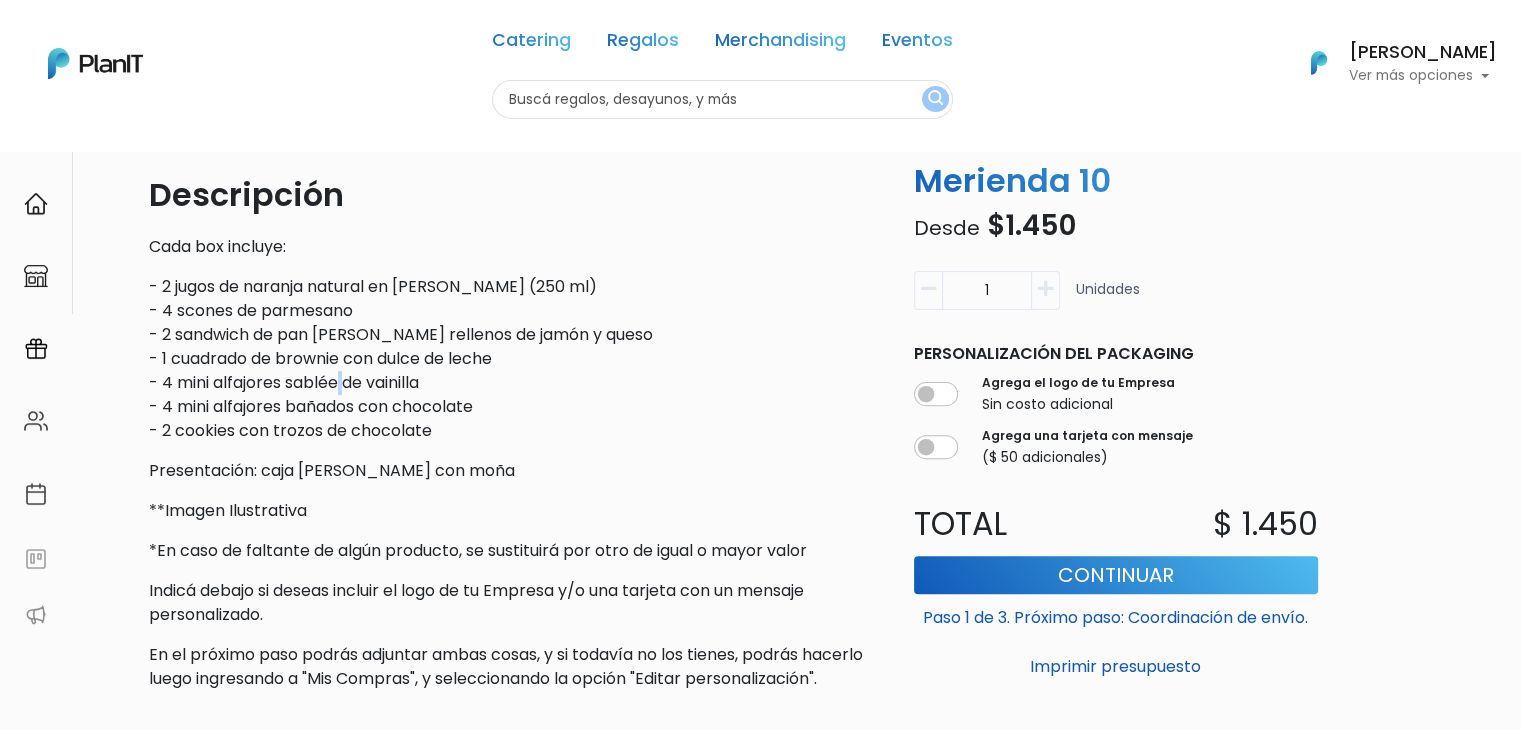 click on "- 2 jugos de naranja natural en botella de vidrio (250 ml)
- 4 scones de parmesano
- 2 sandwich de pan de nuez rellenos de jamón y queso
- 1 cuadrado de brownie con dulce de leche
- 4 mini alfajores sablée de vainilla
- 4 mini alfajores bañados con chocolate
- 2 cookies con trozos de chocolate" at bounding box center (511, 359) 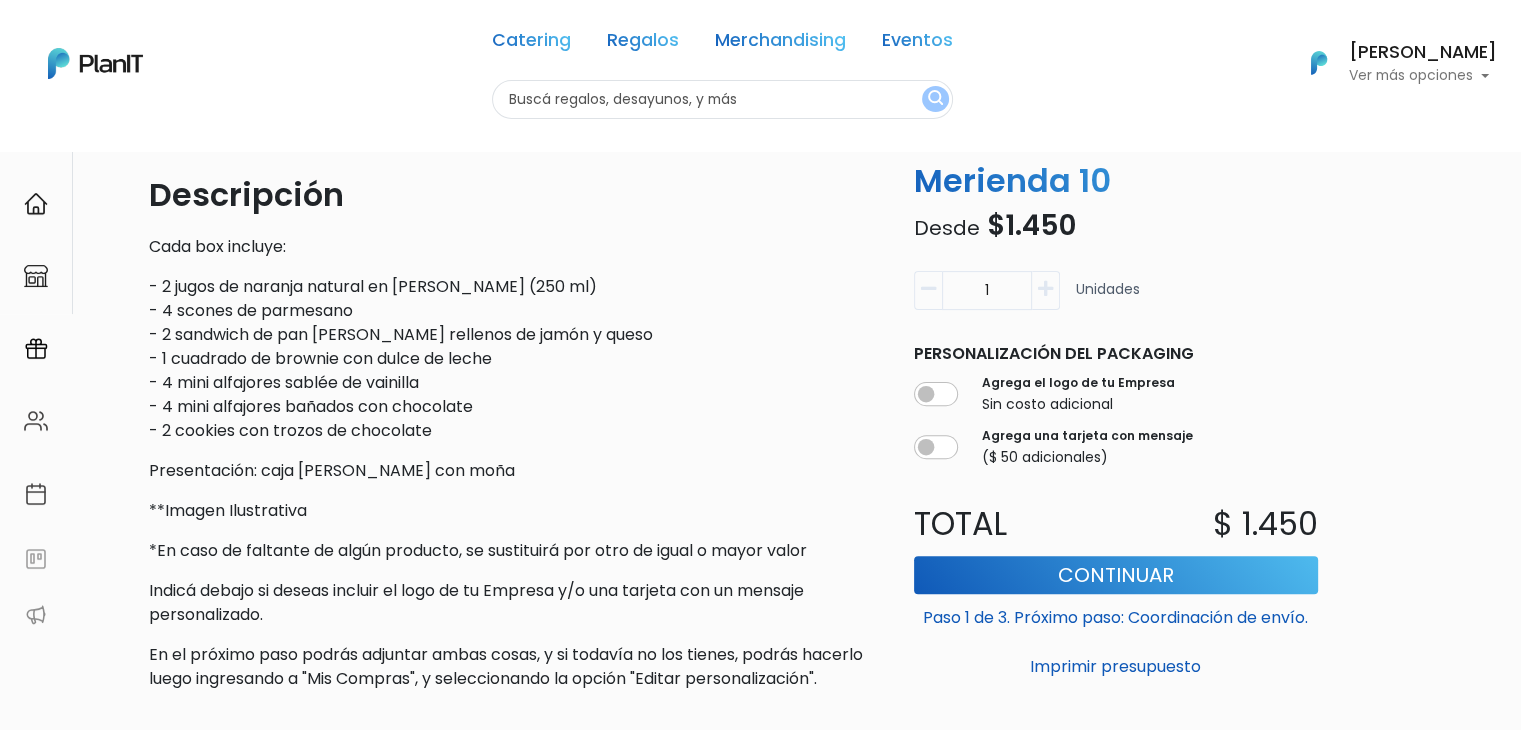 click on "- 2 jugos de naranja natural en botella de vidrio (250 ml)
- 4 scones de parmesano
- 2 sandwich de pan de nuez rellenos de jamón y queso
- 1 cuadrado de brownie con dulce de leche
- 4 mini alfajores sablée de vainilla
- 4 mini alfajores bañados con chocolate
- 2 cookies con trozos de chocolate" at bounding box center (511, 359) 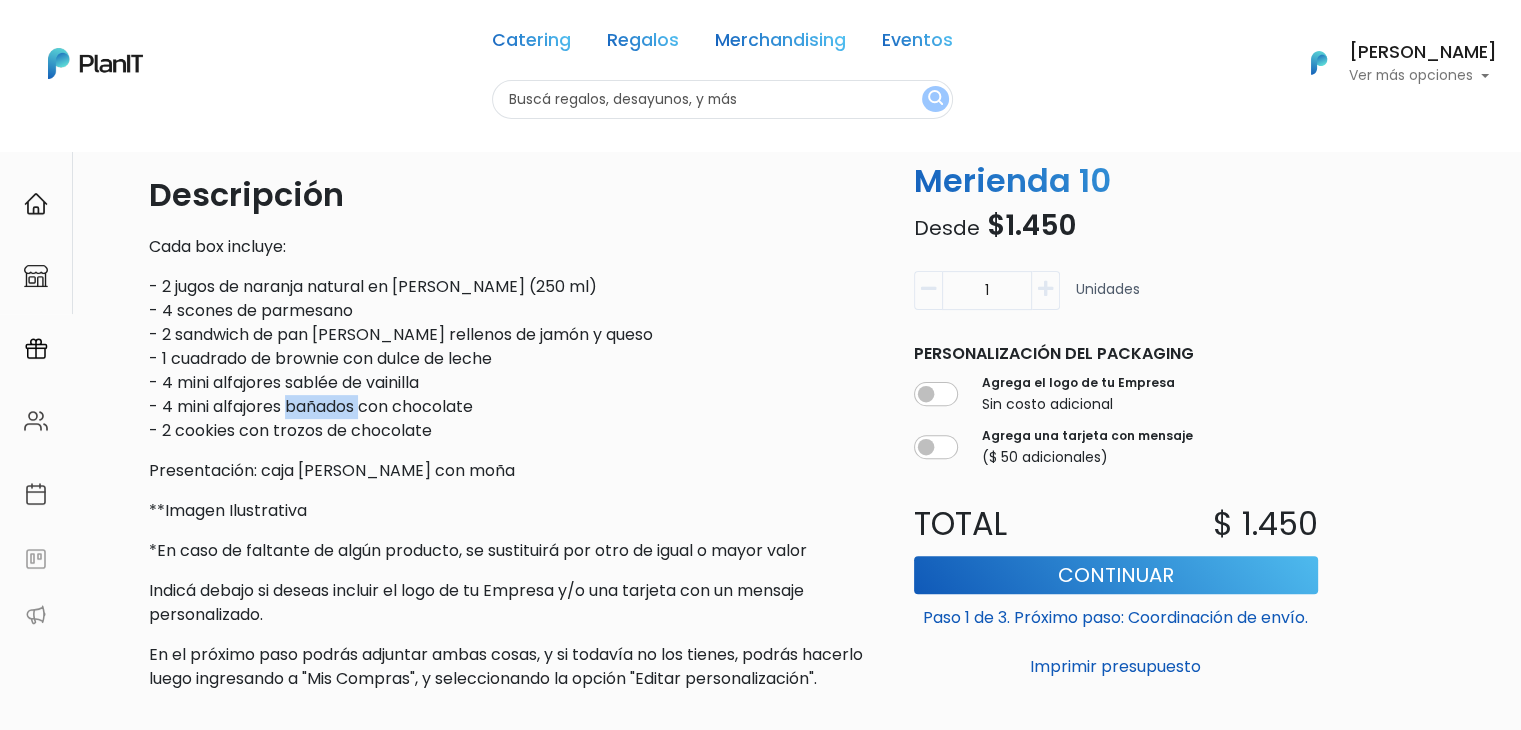 click on "- 2 jugos de naranja natural en botella de vidrio (250 ml)
- 4 scones de parmesano
- 2 sandwich de pan de nuez rellenos de jamón y queso
- 1 cuadrado de brownie con dulce de leche
- 4 mini alfajores sablée de vainilla
- 4 mini alfajores bañados con chocolate
- 2 cookies con trozos de chocolate" at bounding box center (511, 359) 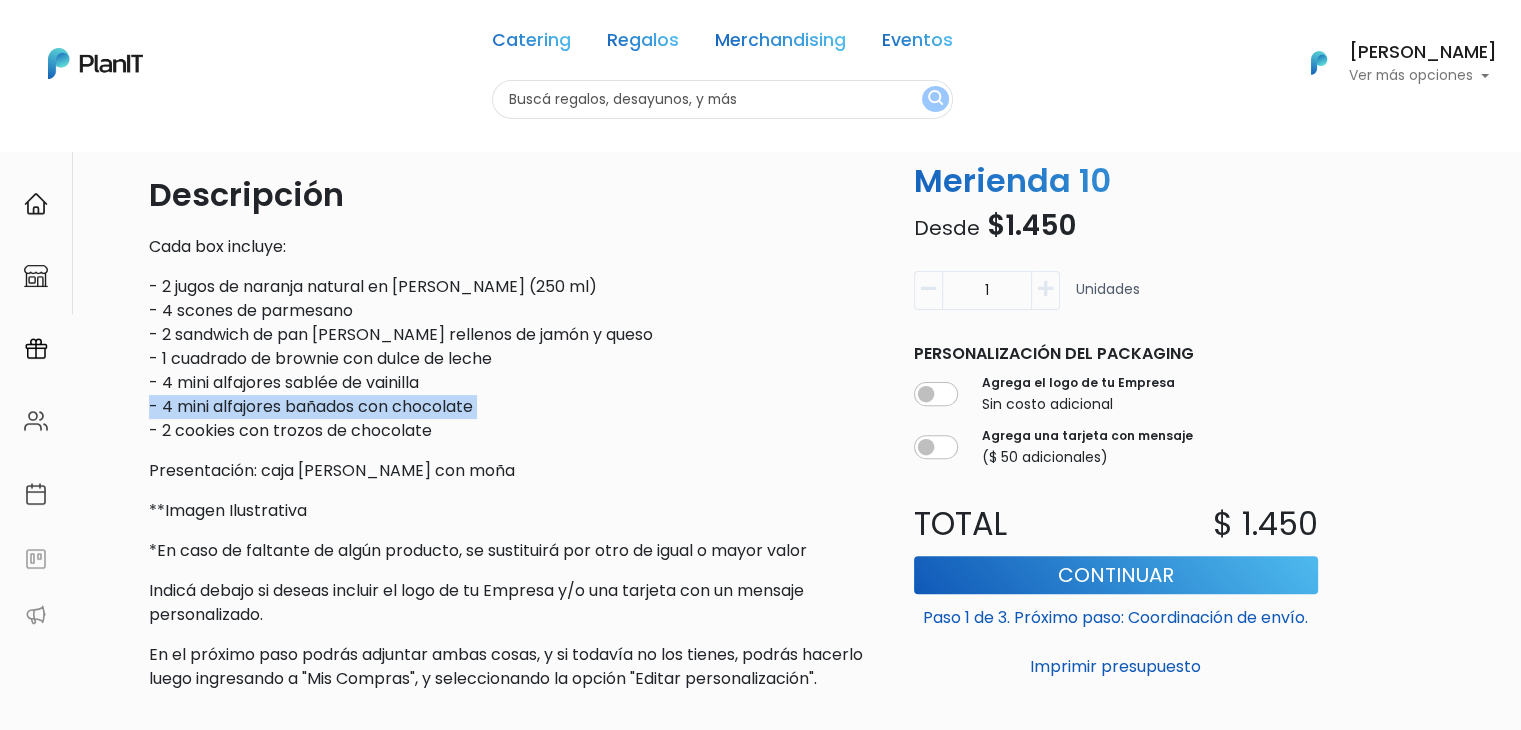 click on "- 2 jugos de naranja natural en botella de vidrio (250 ml)
- 4 scones de parmesano
- 2 sandwich de pan de nuez rellenos de jamón y queso
- 1 cuadrado de brownie con dulce de leche
- 4 mini alfajores sablée de vainilla
- 4 mini alfajores bañados con chocolate
- 2 cookies con trozos de chocolate" at bounding box center [511, 359] 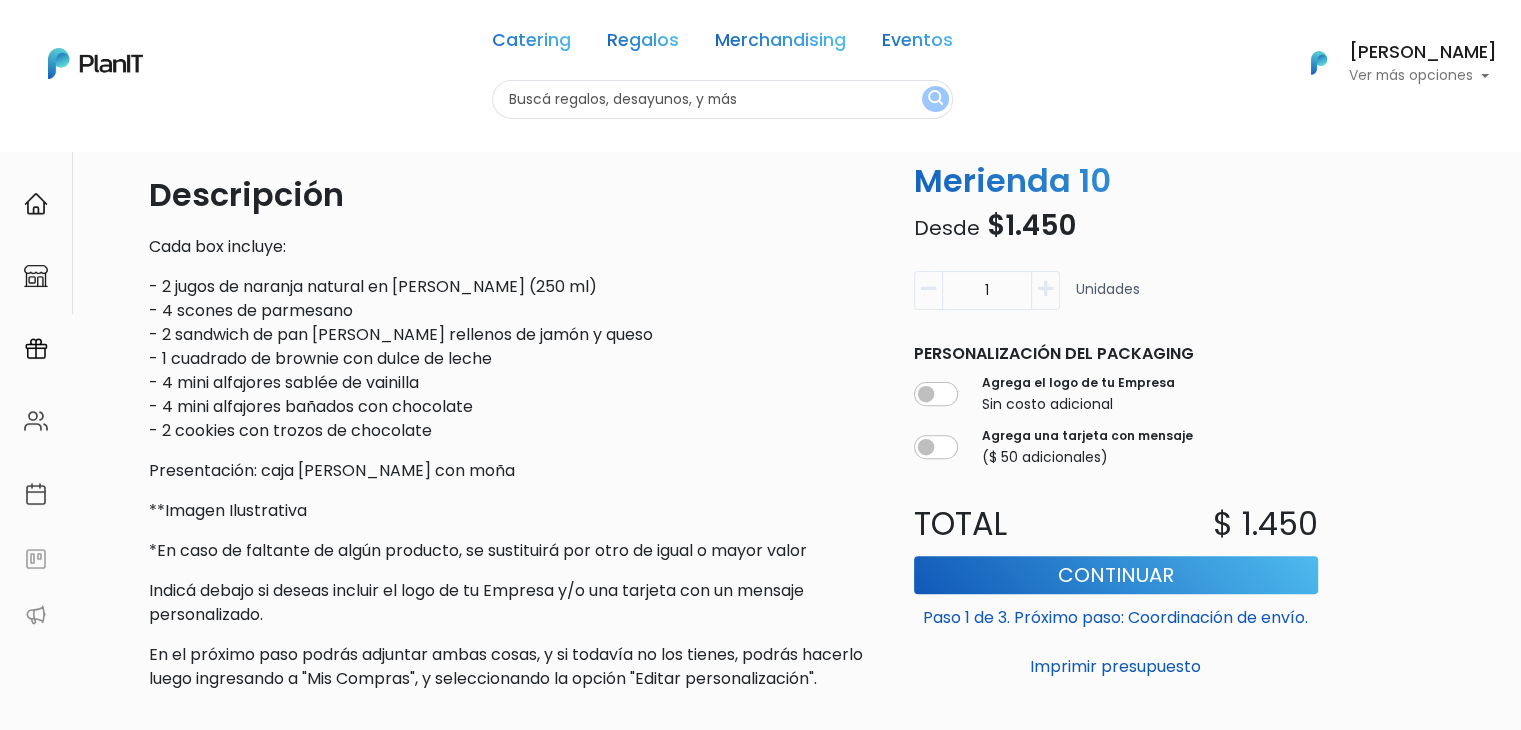 click on "- 2 jugos de naranja natural en botella de vidrio (250 ml)
- 4 scones de parmesano
- 2 sandwich de pan de nuez rellenos de jamón y queso
- 1 cuadrado de brownie con dulce de leche
- 4 mini alfajores sablée de vainilla
- 4 mini alfajores bañados con chocolate
- 2 cookies con trozos de chocolate" at bounding box center (511, 359) 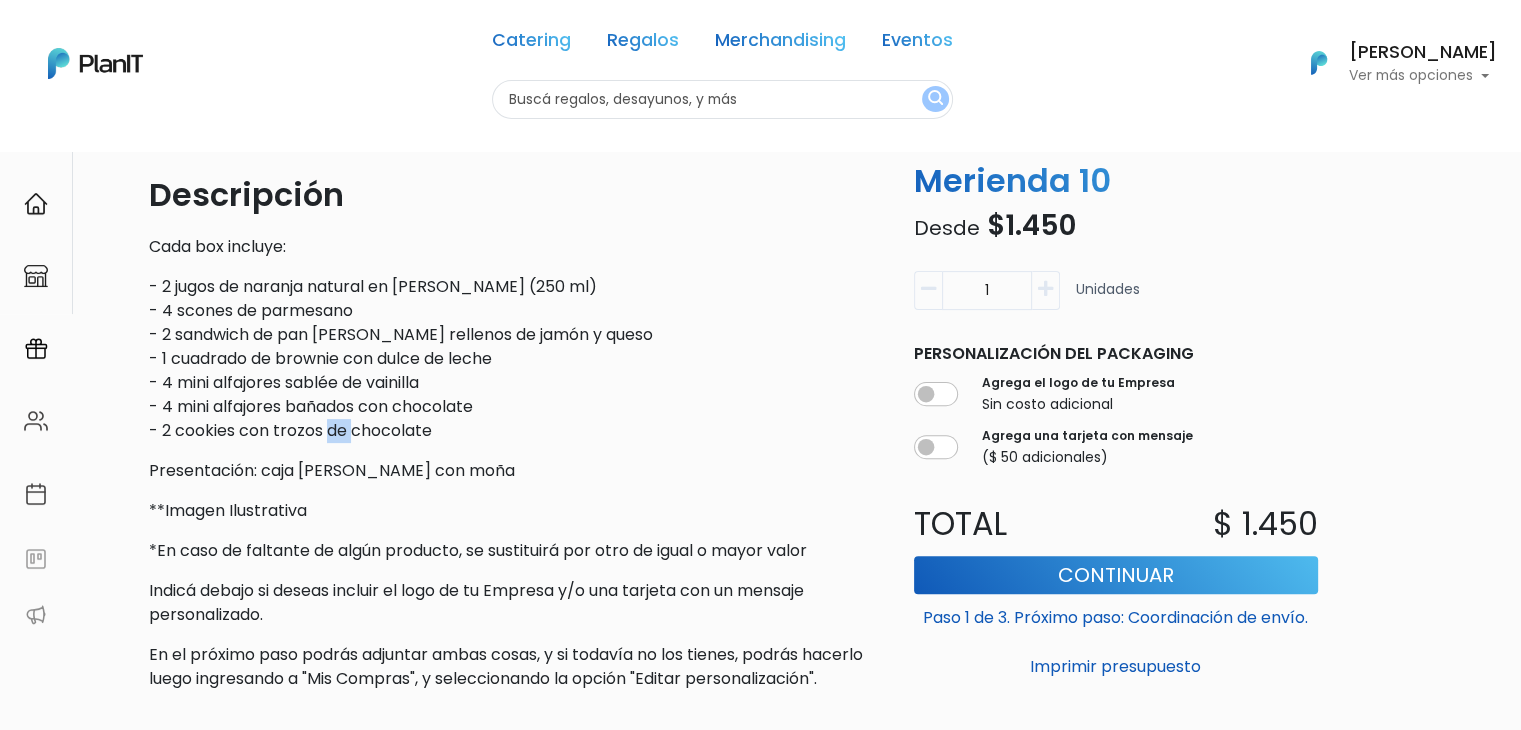 click on "- 2 jugos de naranja natural en botella de vidrio (250 ml)
- 4 scones de parmesano
- 2 sandwich de pan de nuez rellenos de jamón y queso
- 1 cuadrado de brownie con dulce de leche
- 4 mini alfajores sablée de vainilla
- 4 mini alfajores bañados con chocolate
- 2 cookies con trozos de chocolate" at bounding box center [511, 359] 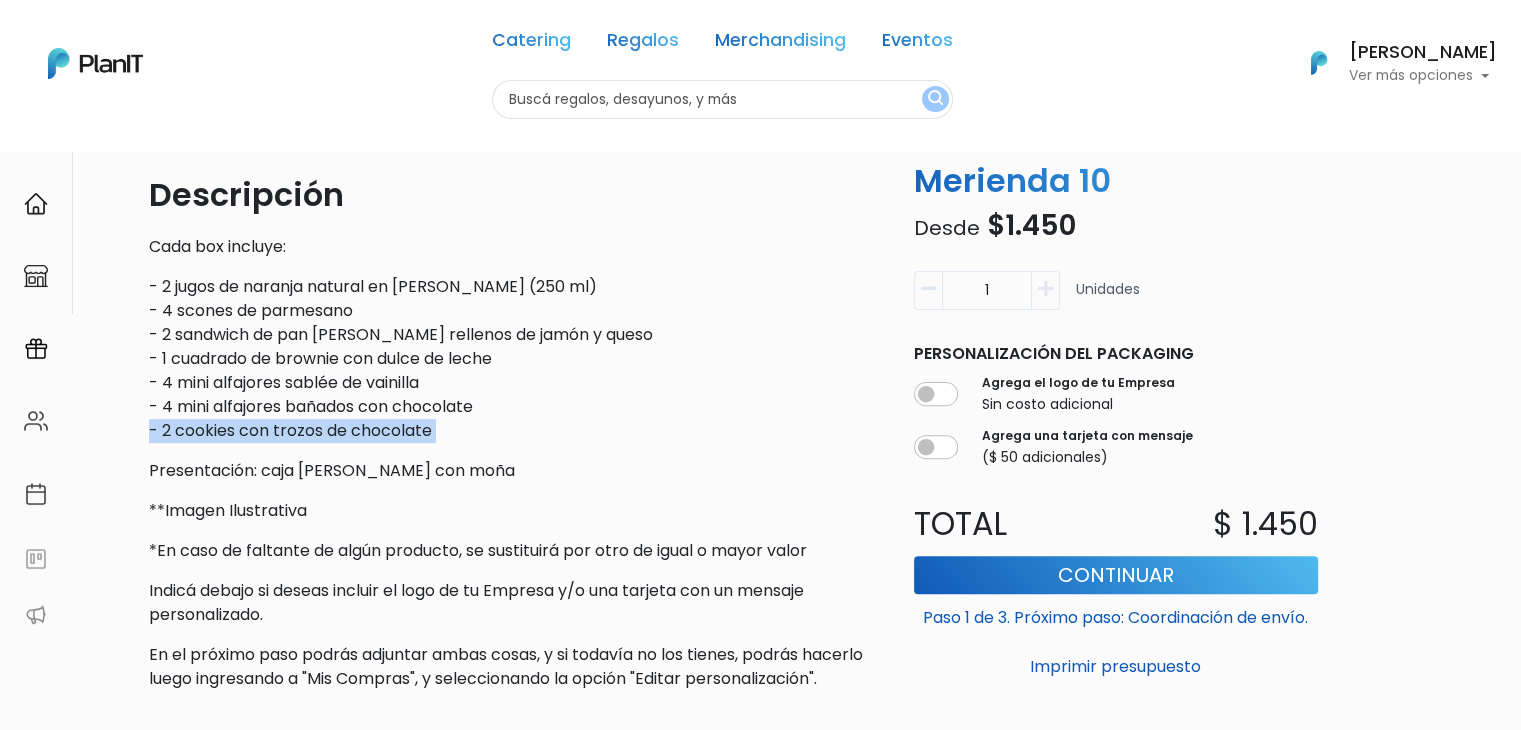 click on "- 2 jugos de naranja natural en botella de vidrio (250 ml)
- 4 scones de parmesano
- 2 sandwich de pan de nuez rellenos de jamón y queso
- 1 cuadrado de brownie con dulce de leche
- 4 mini alfajores sablée de vainilla
- 4 mini alfajores bañados con chocolate
- 2 cookies con trozos de chocolate" at bounding box center [511, 359] 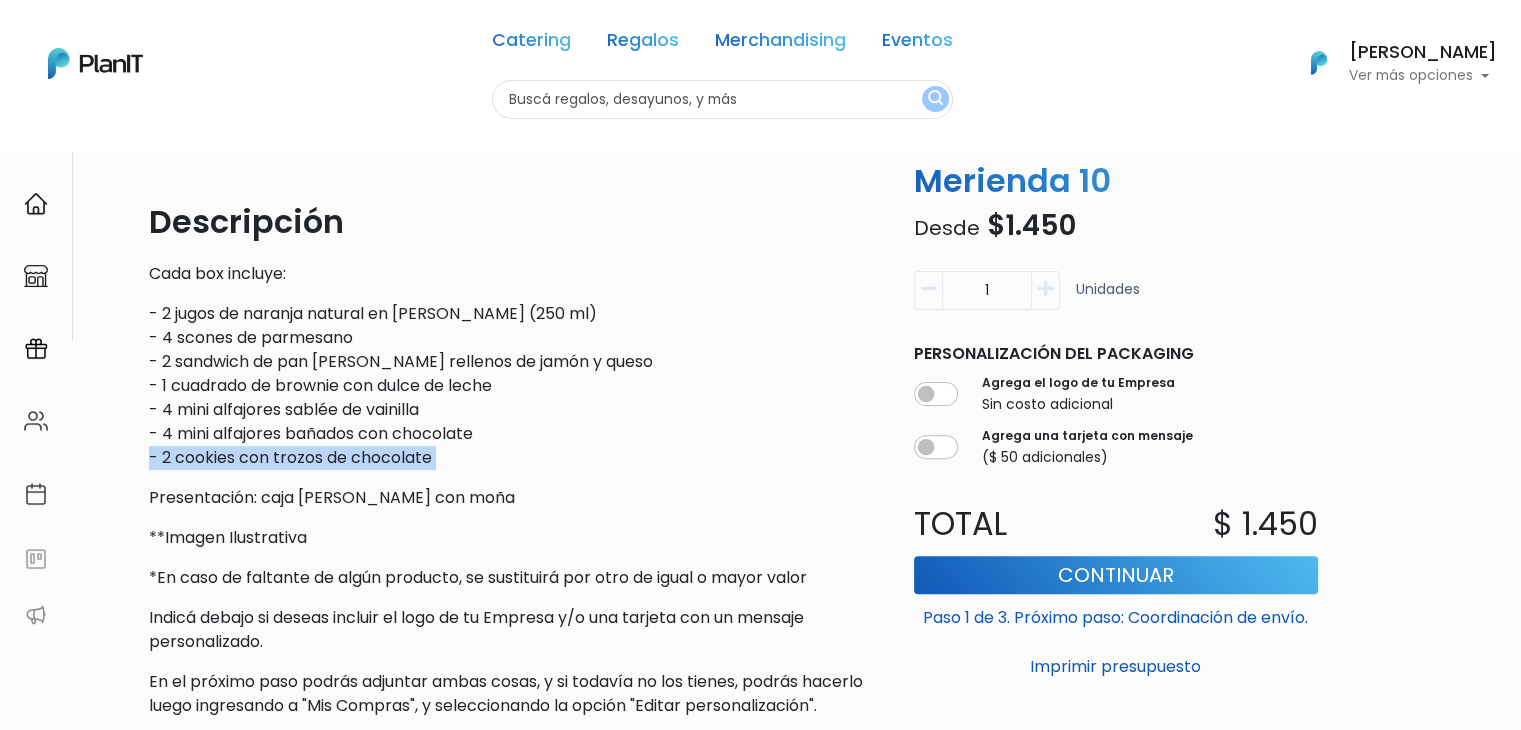 scroll, scrollTop: 542, scrollLeft: 0, axis: vertical 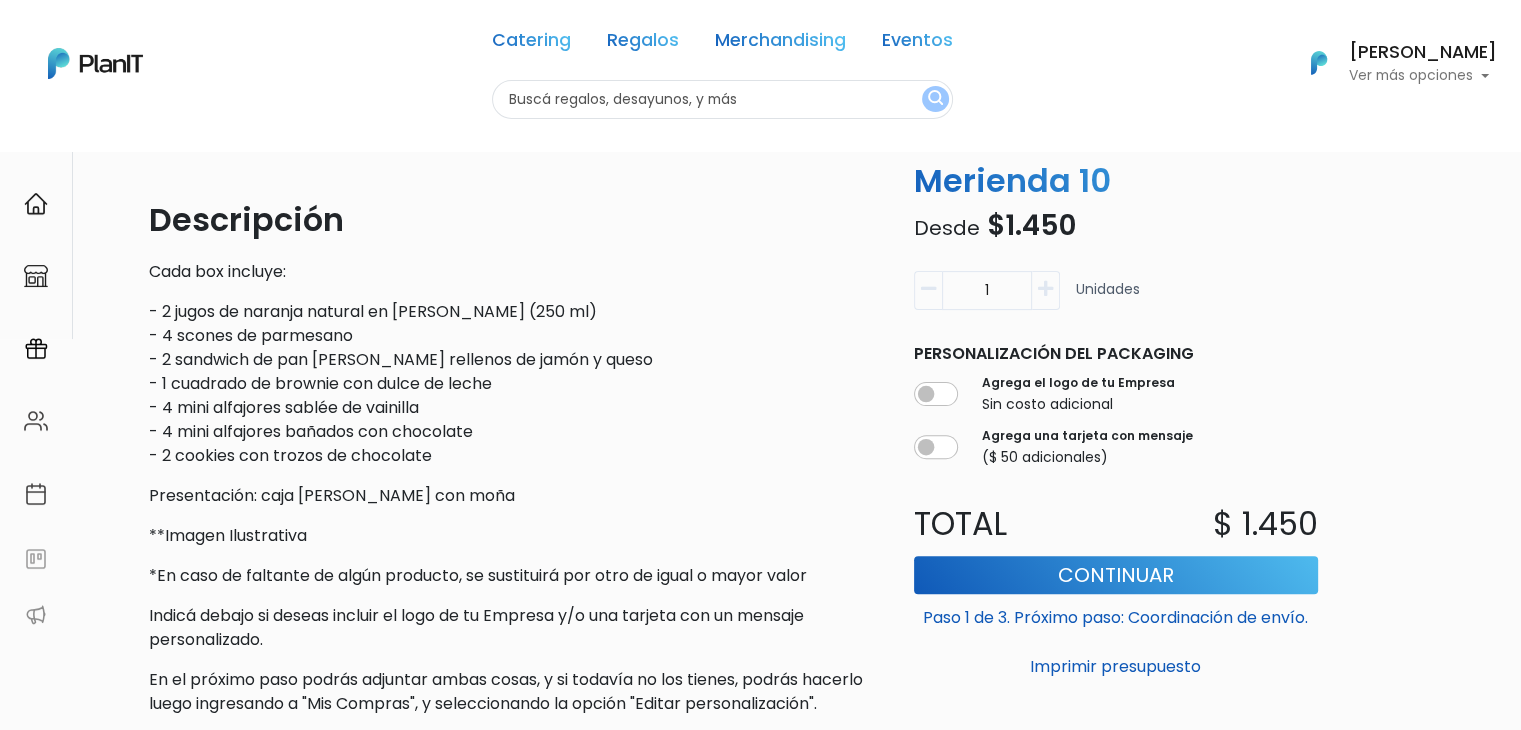 click on "- 2 jugos de naranja natural en botella de vidrio (250 ml)
- 4 scones de parmesano
- 2 sandwich de pan de nuez rellenos de jamón y queso
- 1 cuadrado de brownie con dulce de leche
- 4 mini alfajores sablée de vainilla
- 4 mini alfajores bañados con chocolate
- 2 cookies con trozos de chocolate" at bounding box center [511, 384] 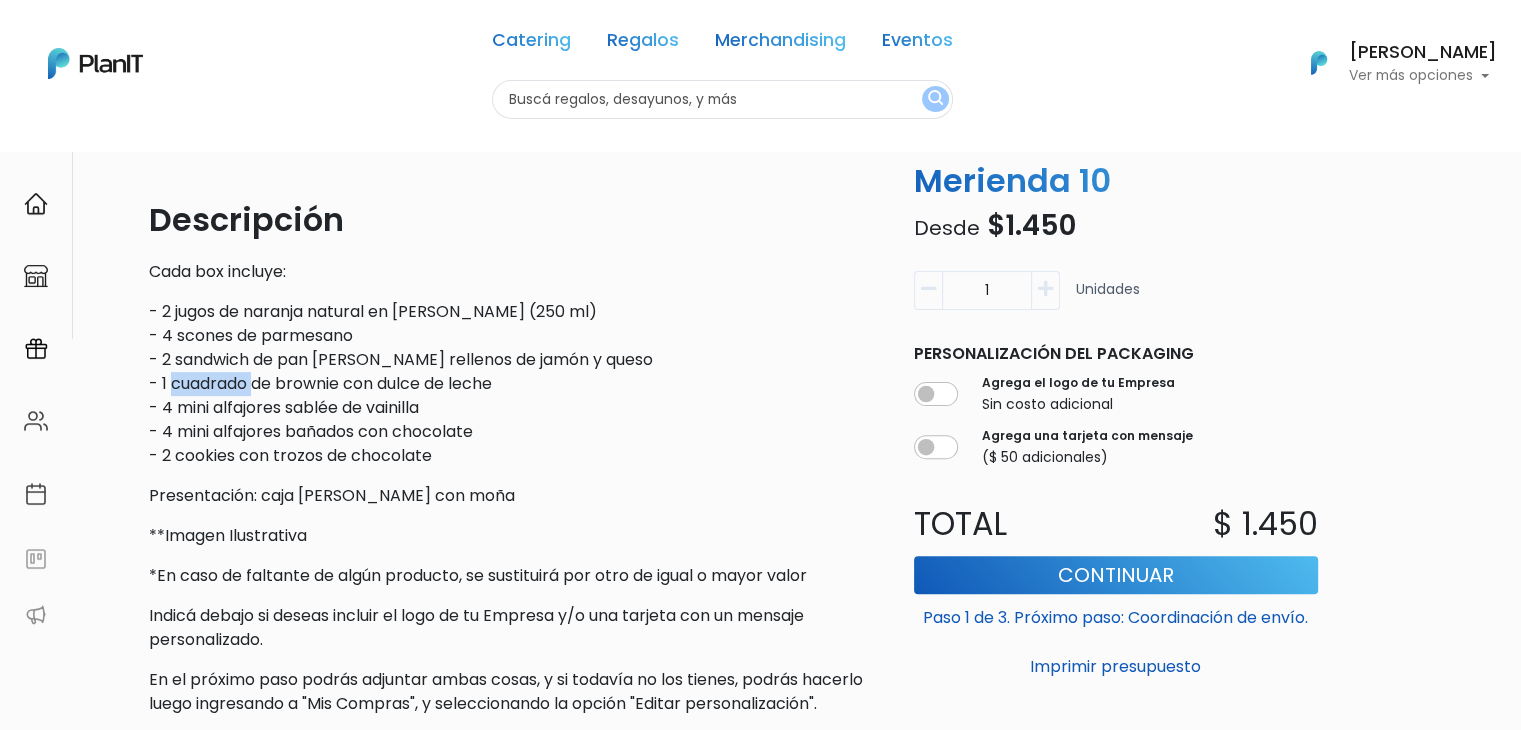 click on "- 2 jugos de naranja natural en botella de vidrio (250 ml)
- 4 scones de parmesano
- 2 sandwich de pan de nuez rellenos de jamón y queso
- 1 cuadrado de brownie con dulce de leche
- 4 mini alfajores sablée de vainilla
- 4 mini alfajores bañados con chocolate
- 2 cookies con trozos de chocolate" at bounding box center (511, 384) 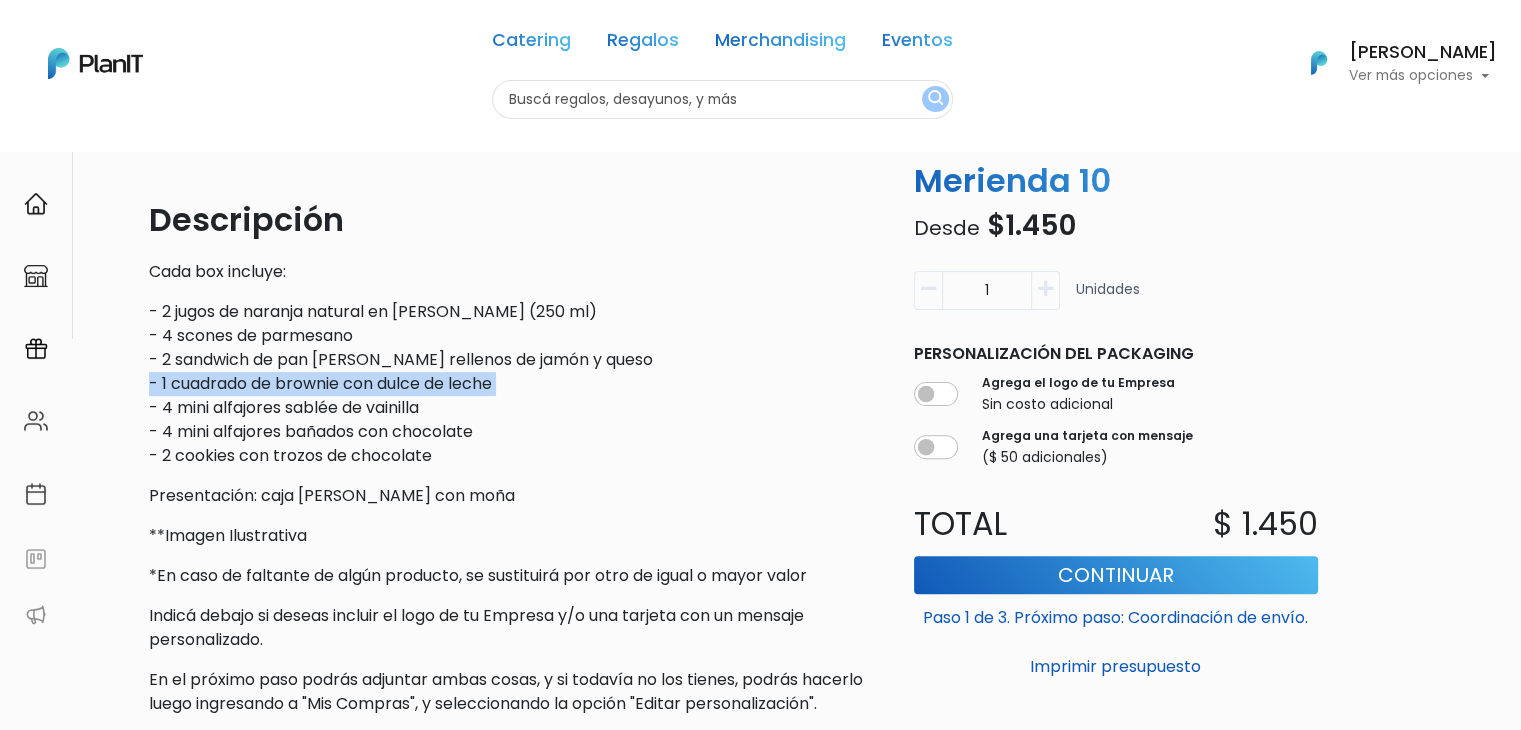 click on "- 2 jugos de naranja natural en botella de vidrio (250 ml)
- 4 scones de parmesano
- 2 sandwich de pan de nuez rellenos de jamón y queso
- 1 cuadrado de brownie con dulce de leche
- 4 mini alfajores sablée de vainilla
- 4 mini alfajores bañados con chocolate
- 2 cookies con trozos de chocolate" at bounding box center [511, 384] 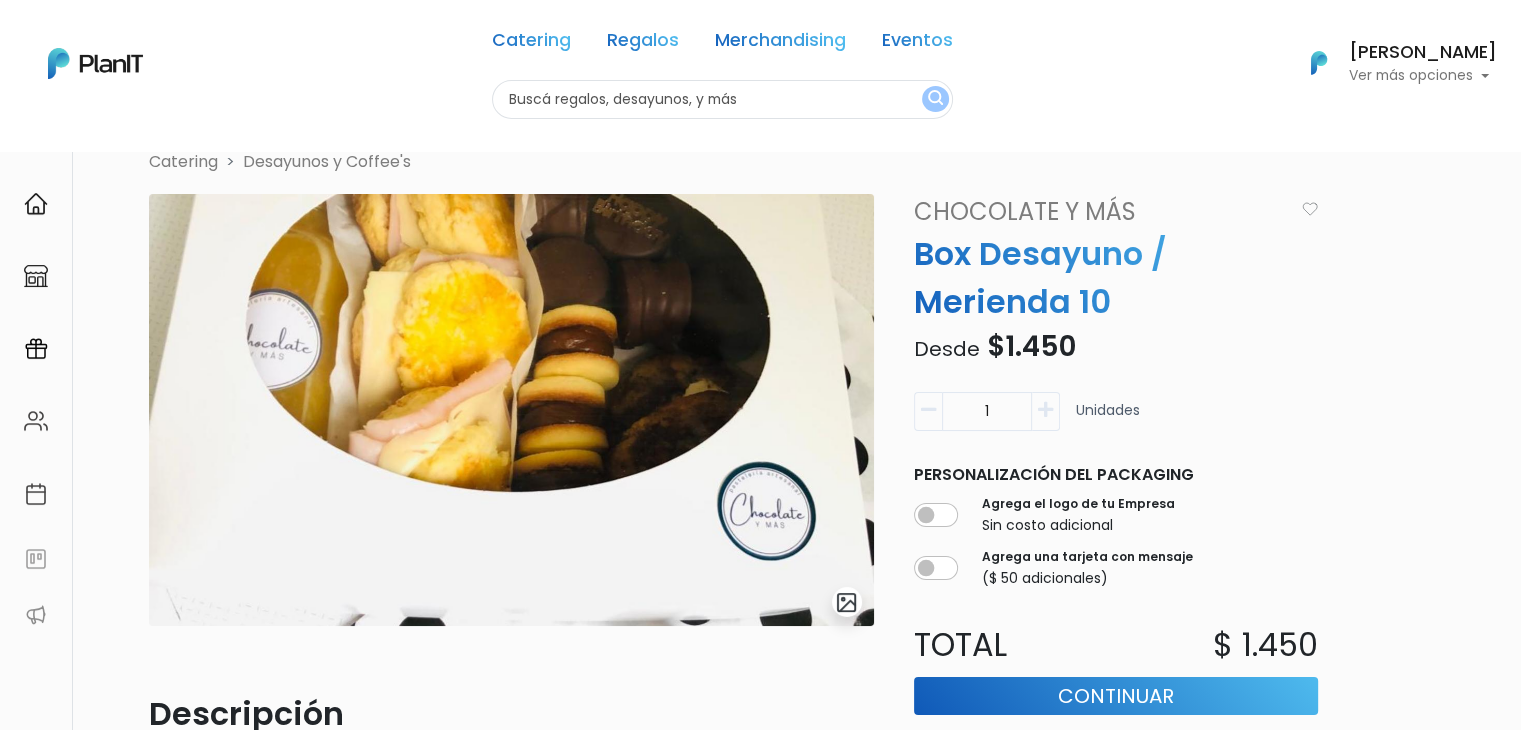 scroll, scrollTop: 0, scrollLeft: 0, axis: both 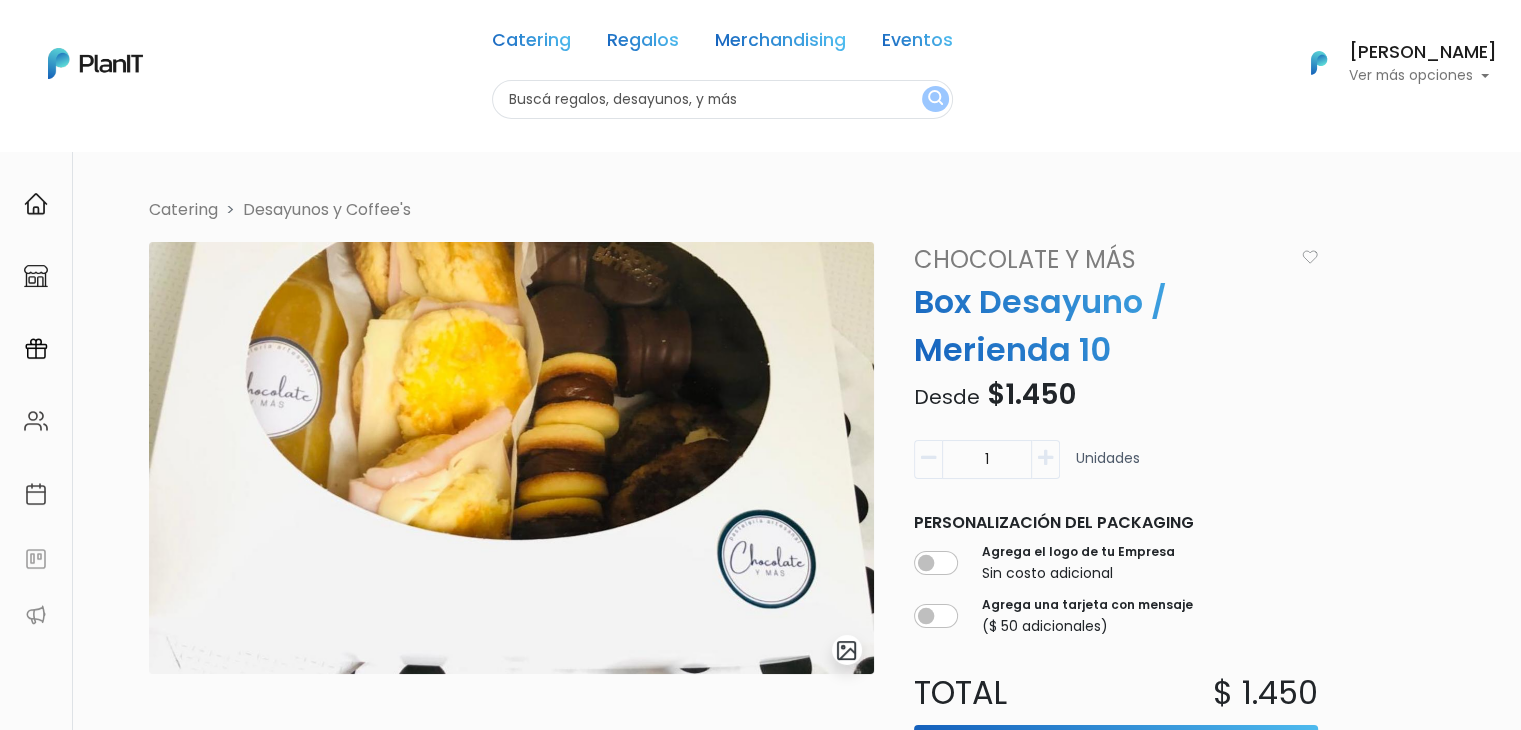 click on "Catering
Desayunos y Coffee's" at bounding box center (779, 212) 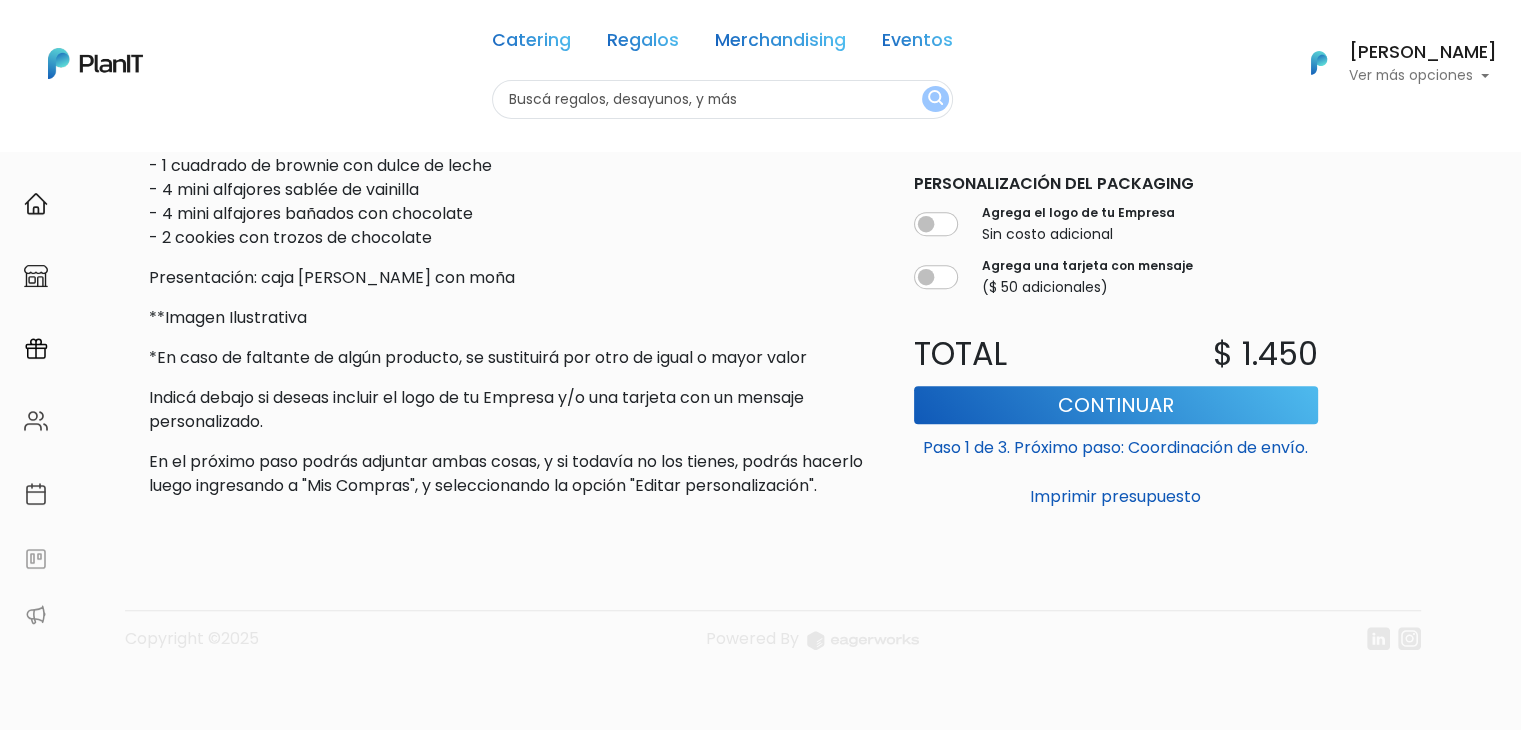 scroll, scrollTop: 784, scrollLeft: 0, axis: vertical 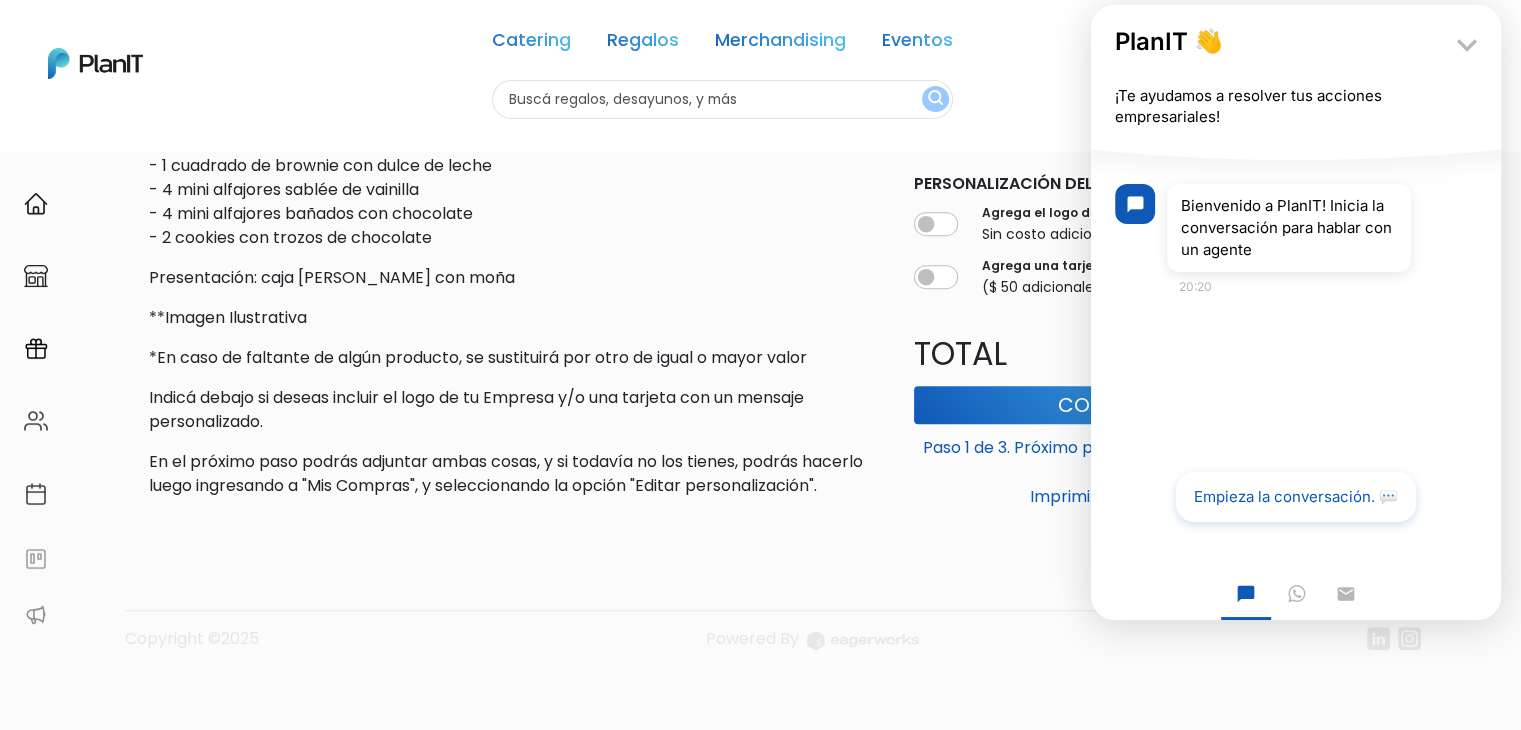 click on "*En caso de faltante de algún producto, se sustituirá por otro de igual o mayor valor" at bounding box center (511, 358) 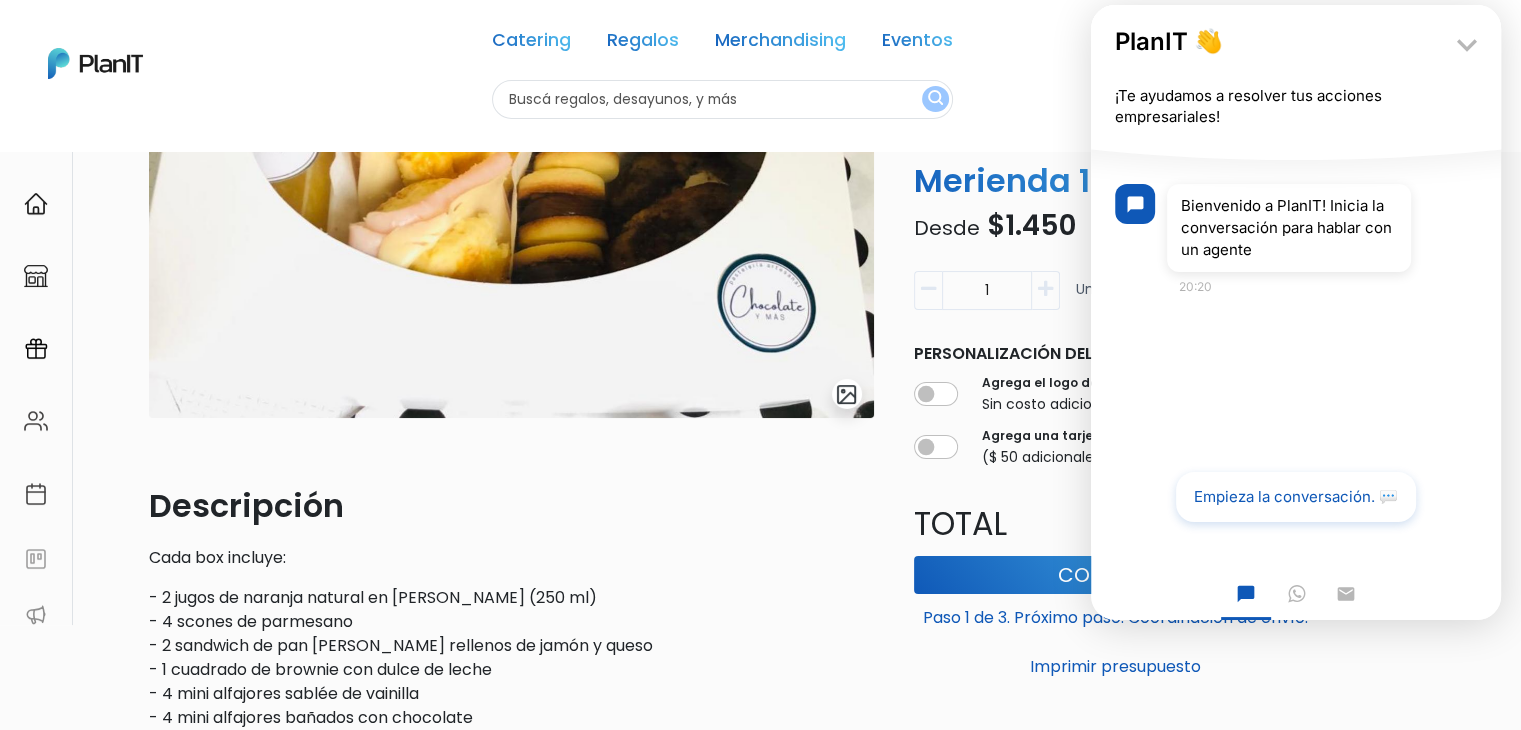 scroll, scrollTop: 248, scrollLeft: 0, axis: vertical 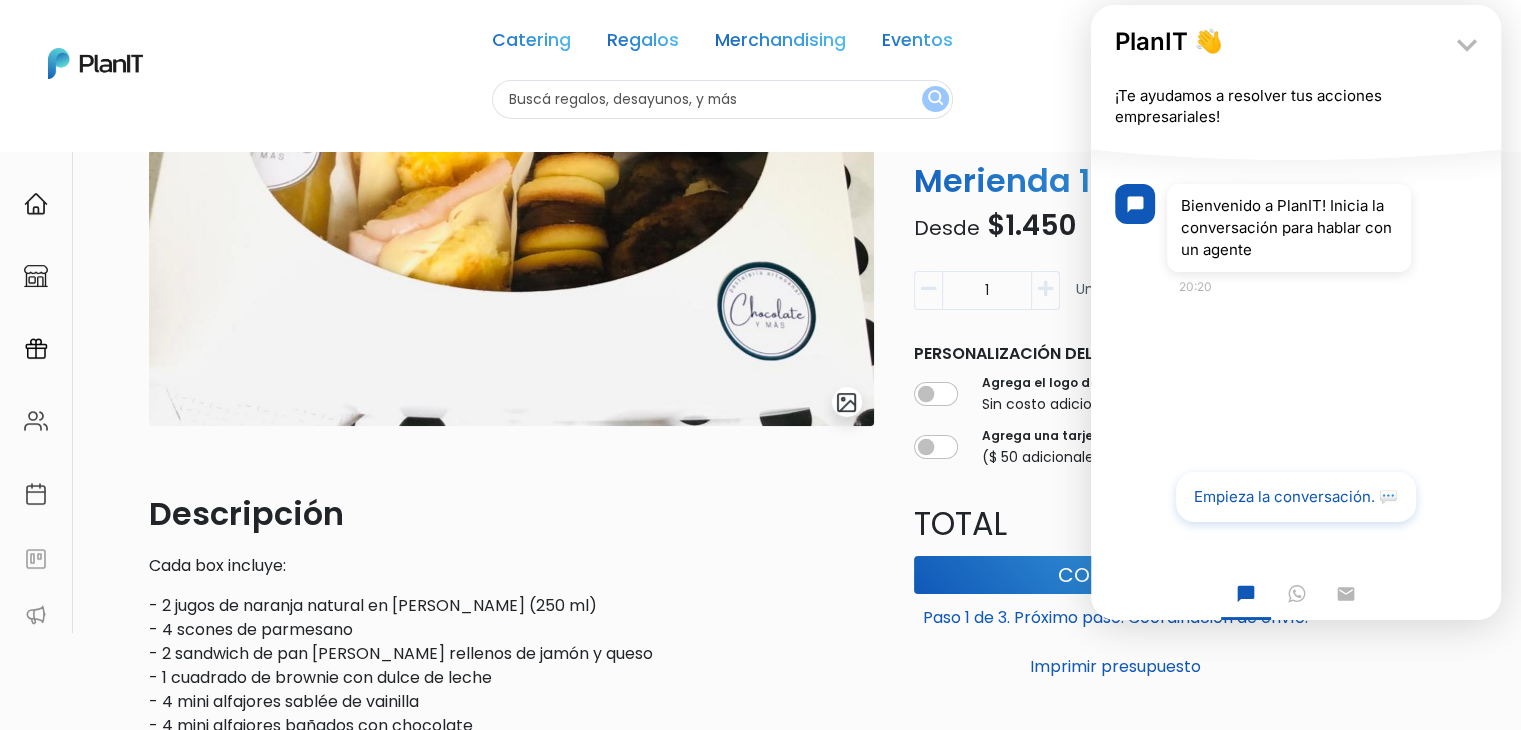 click at bounding box center (511, 210) 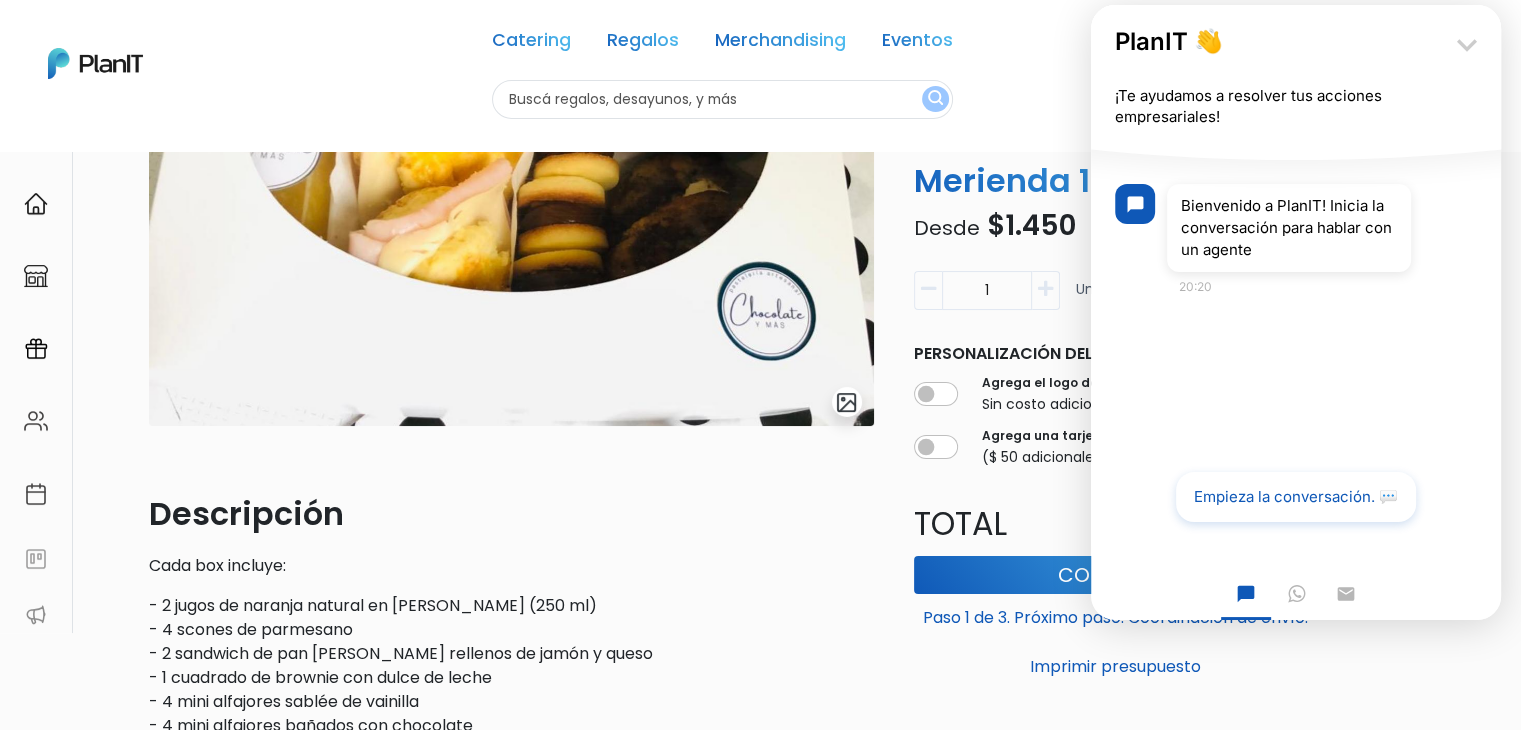 click on "keyboard_arrow_down" at bounding box center (1467, 45) 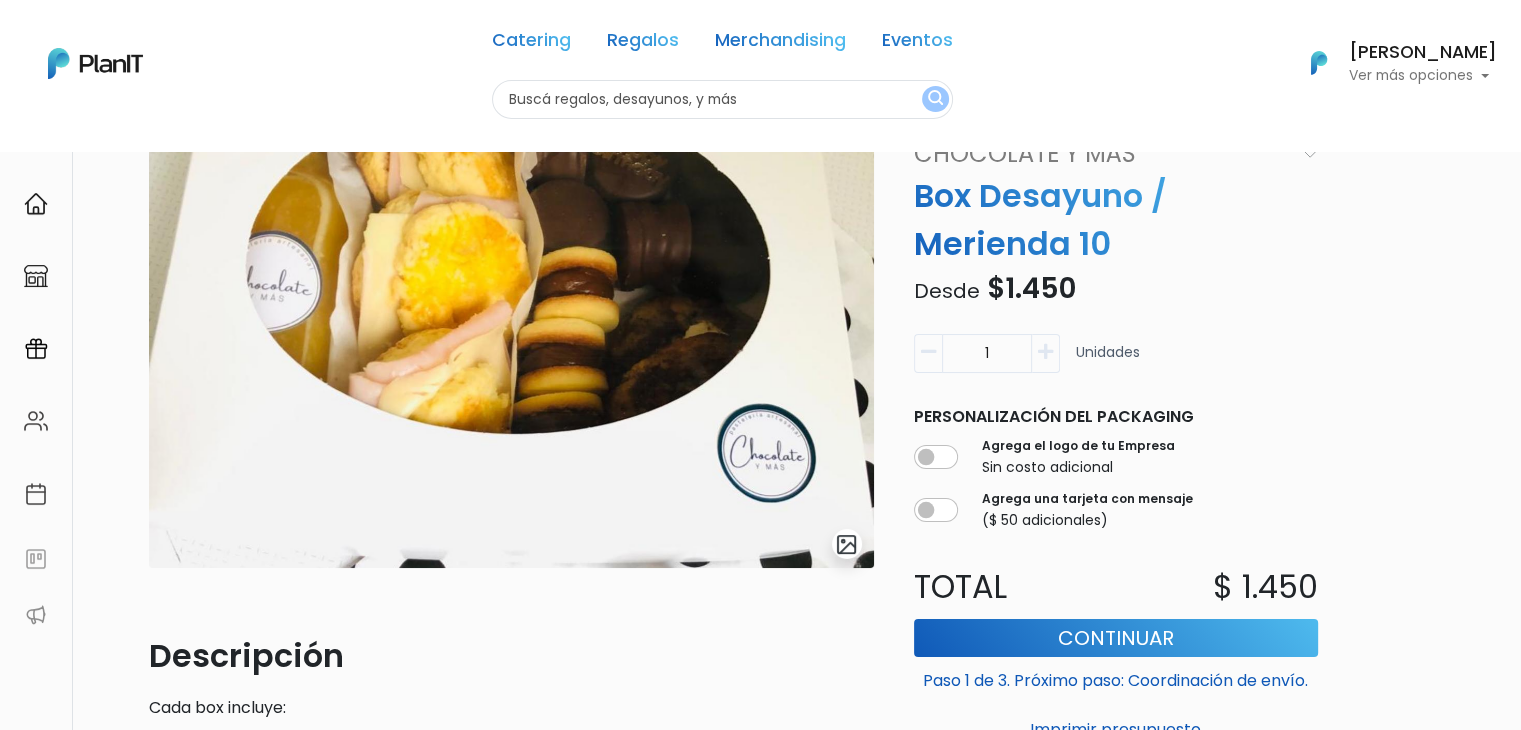 scroll, scrollTop: 87, scrollLeft: 0, axis: vertical 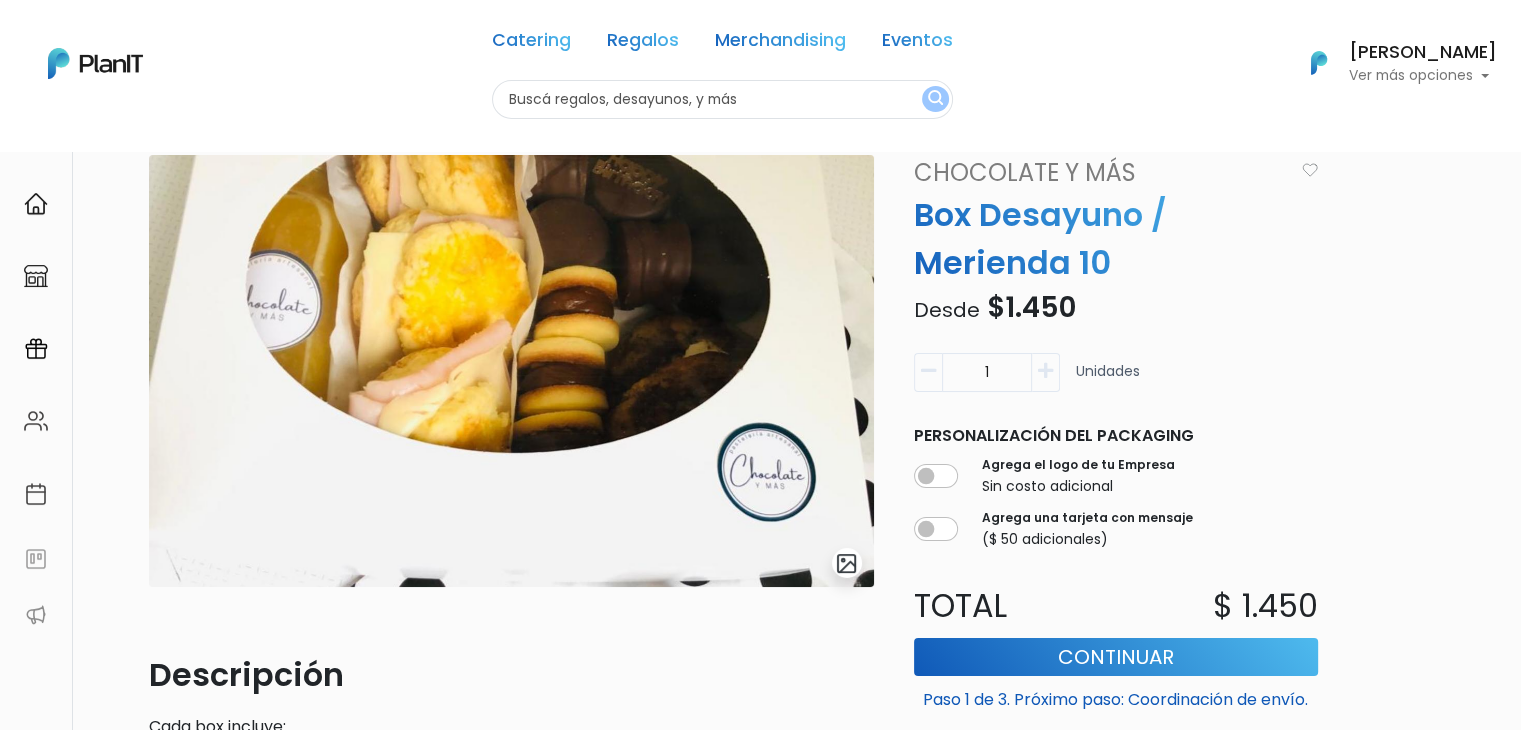 drag, startPoint x: 1411, startPoint y: 225, endPoint x: 1072, endPoint y: 201, distance: 339.8485 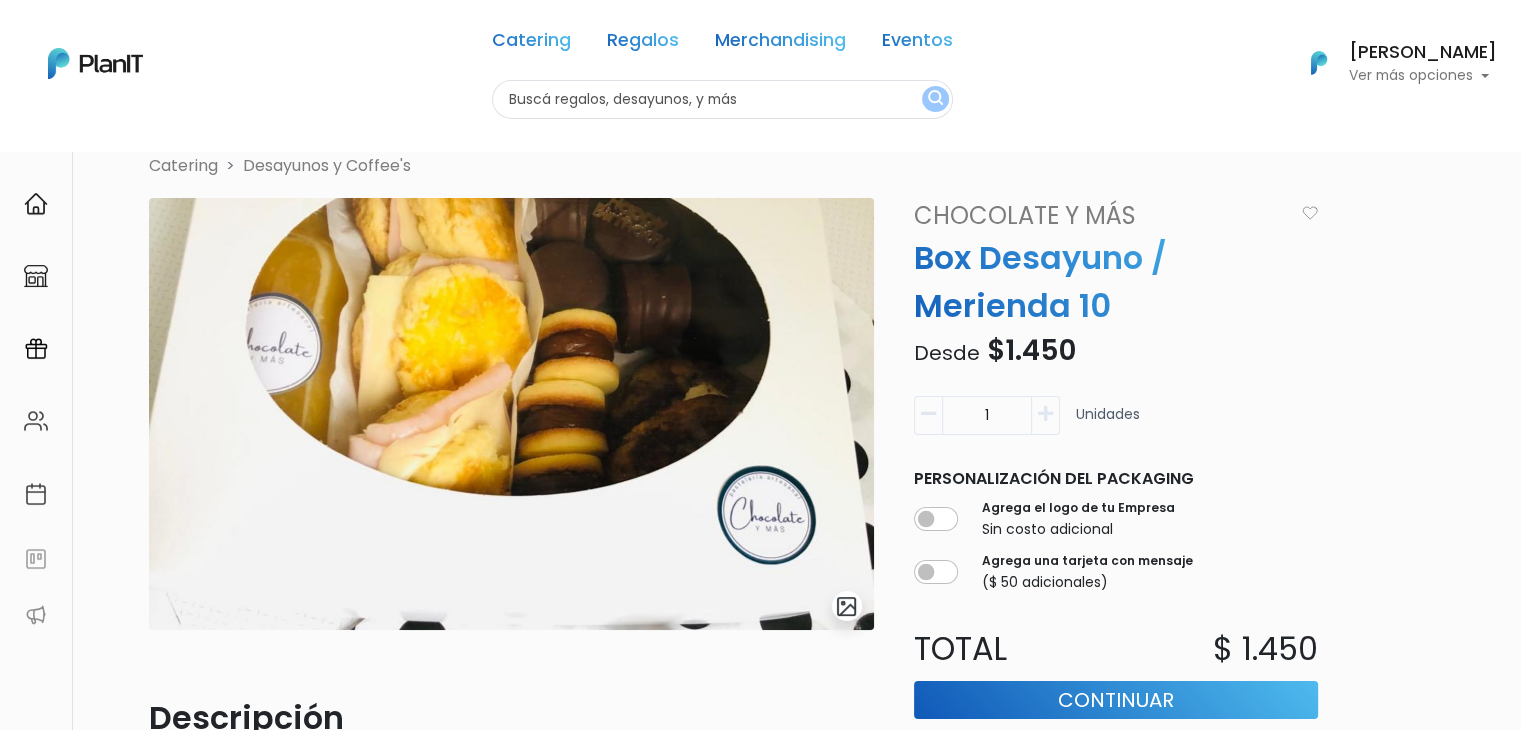 scroll, scrollTop: 0, scrollLeft: 0, axis: both 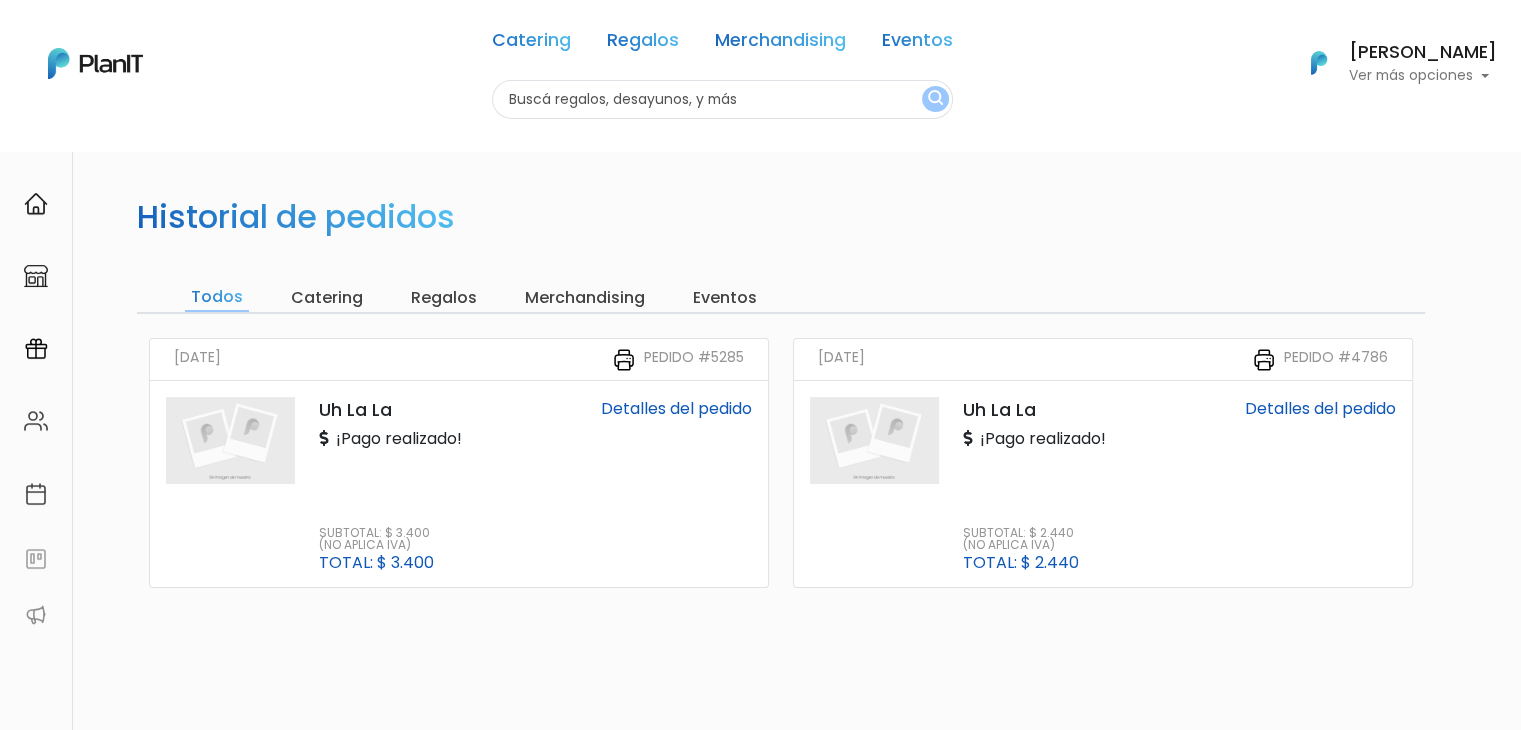 click on "Catering" at bounding box center [327, 298] 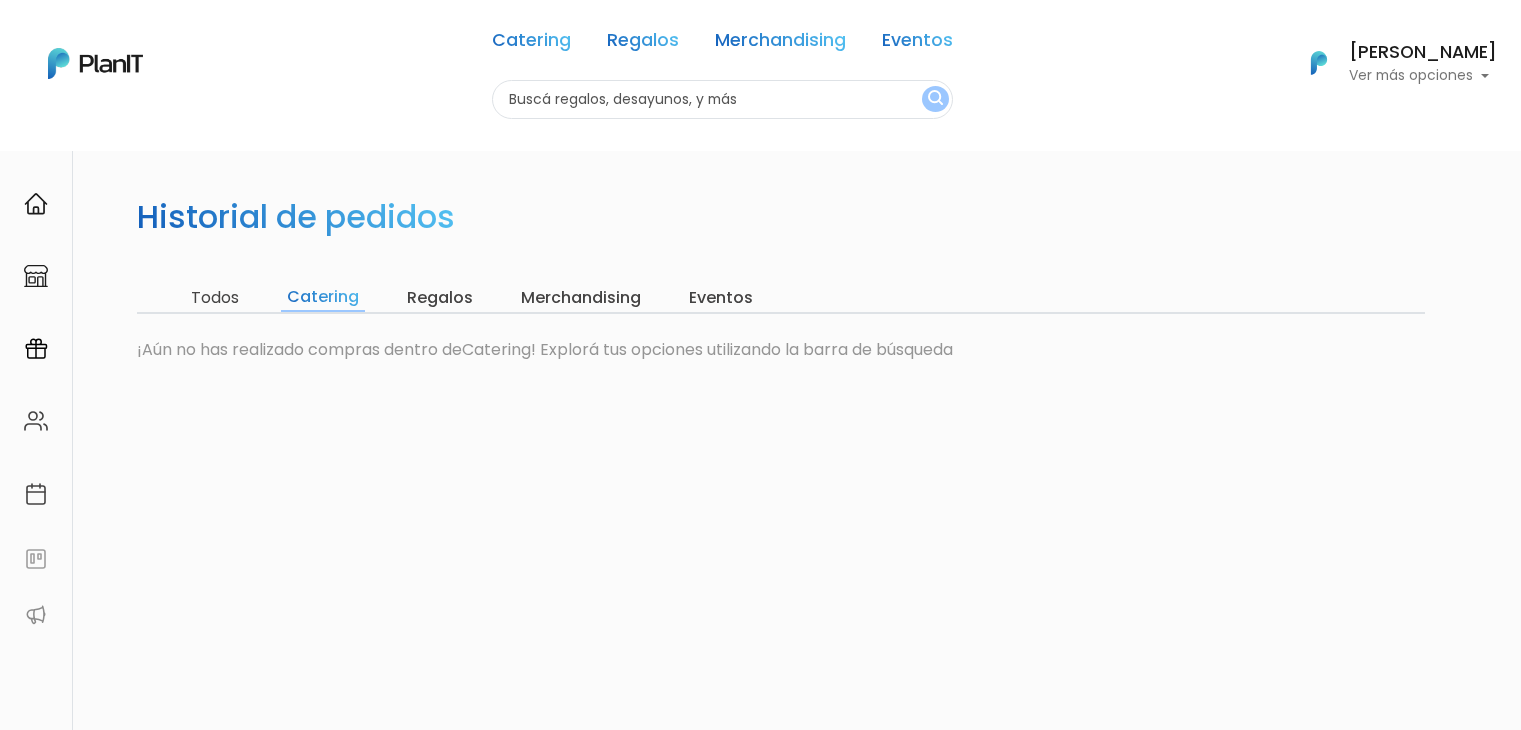 scroll, scrollTop: 0, scrollLeft: 0, axis: both 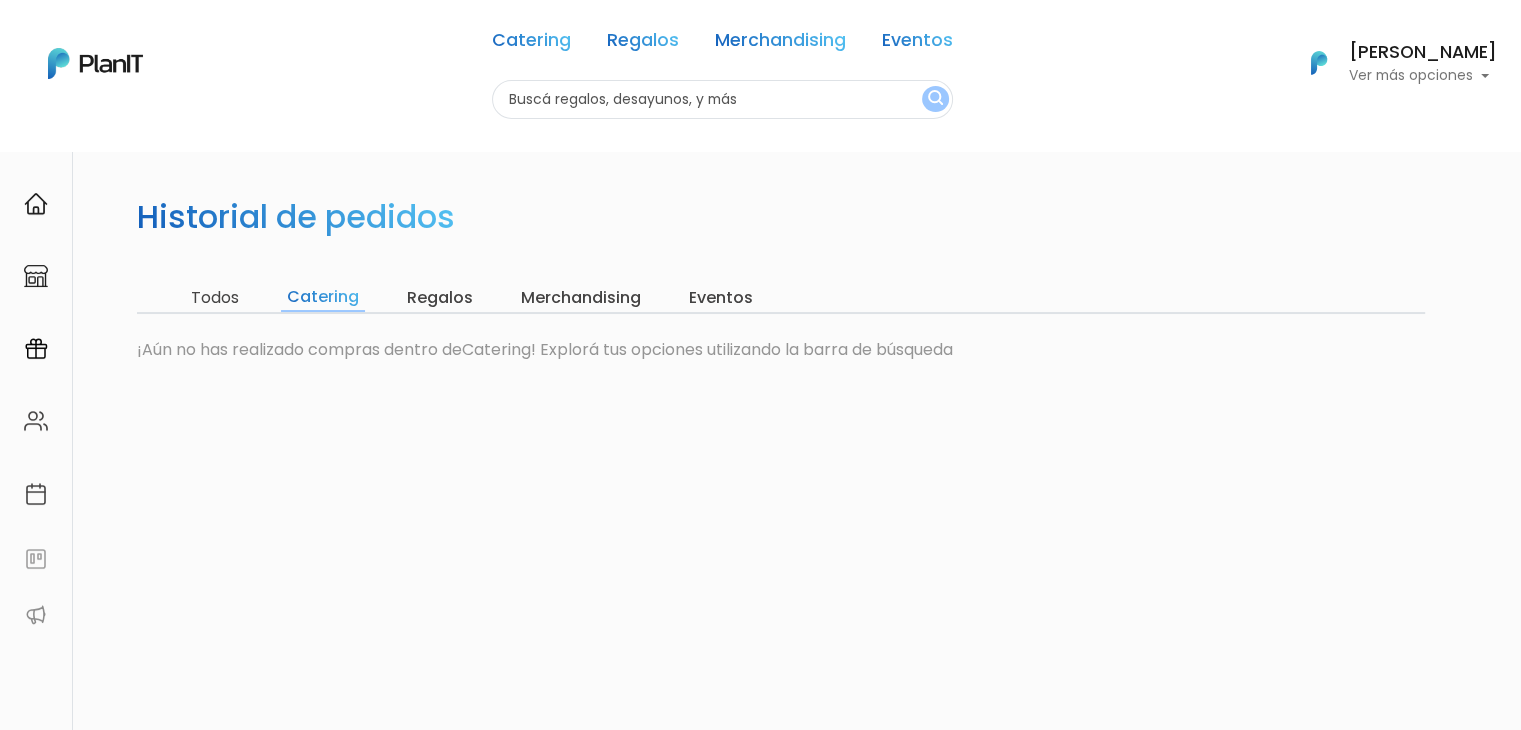 click on "Todos" at bounding box center (215, 298) 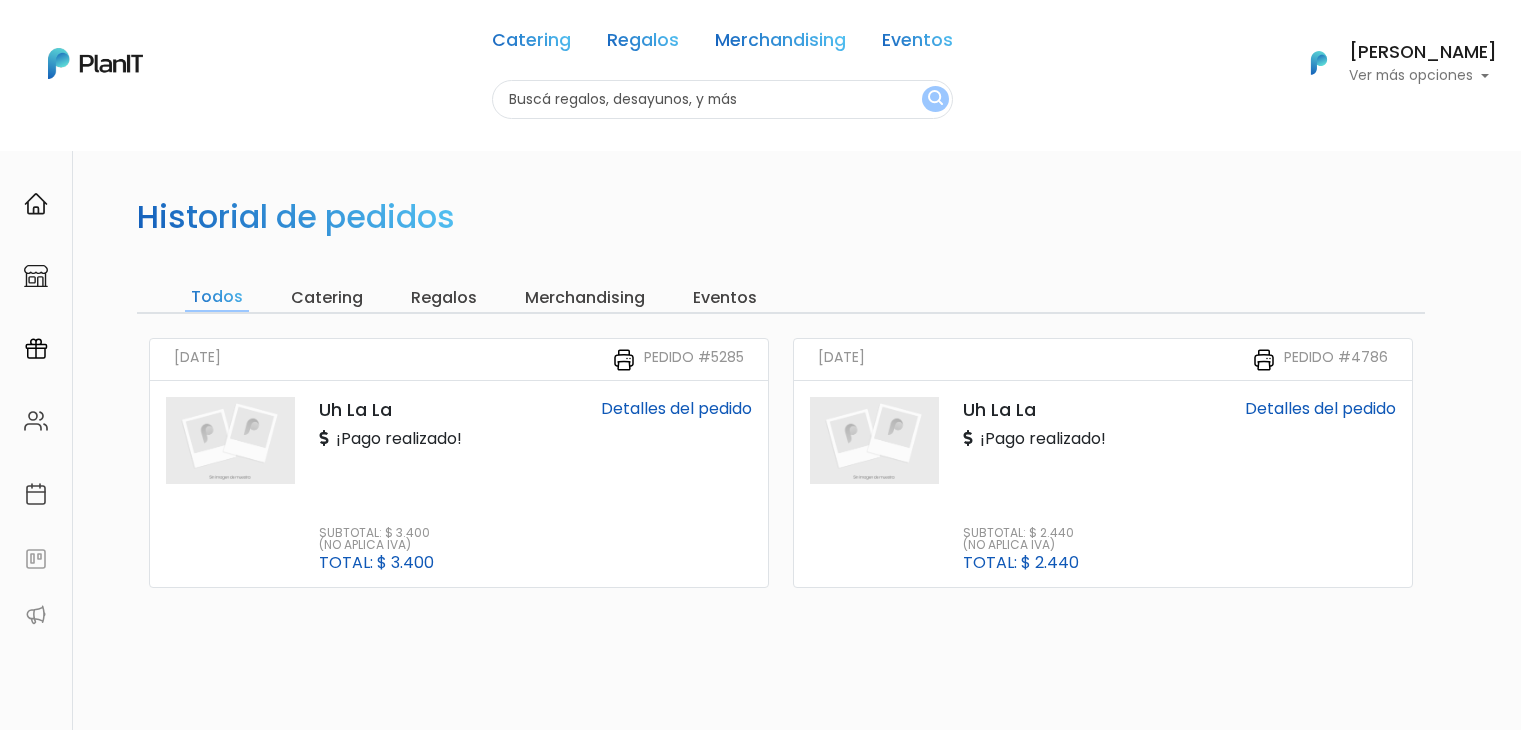 scroll, scrollTop: 0, scrollLeft: 0, axis: both 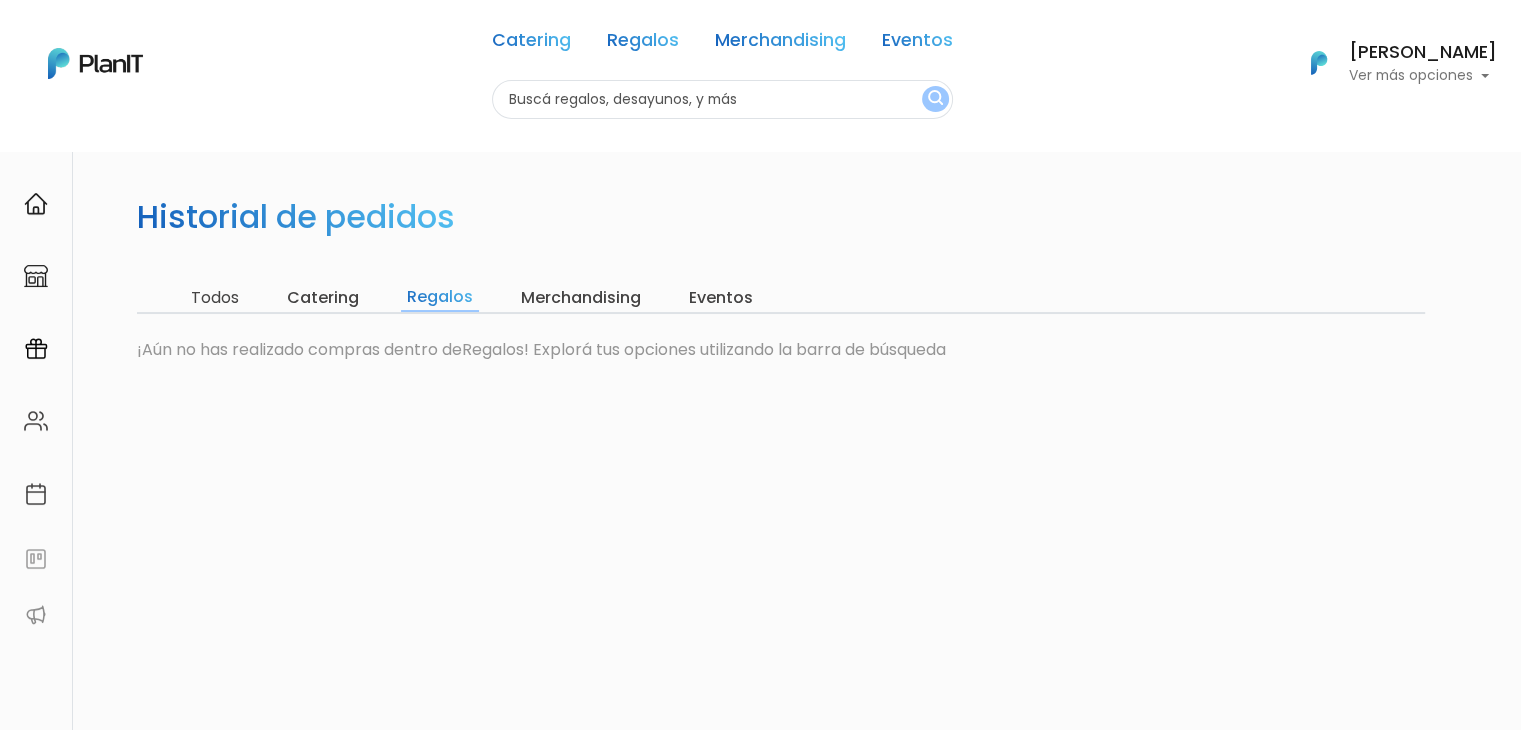 click on "Merchandising" at bounding box center (581, 298) 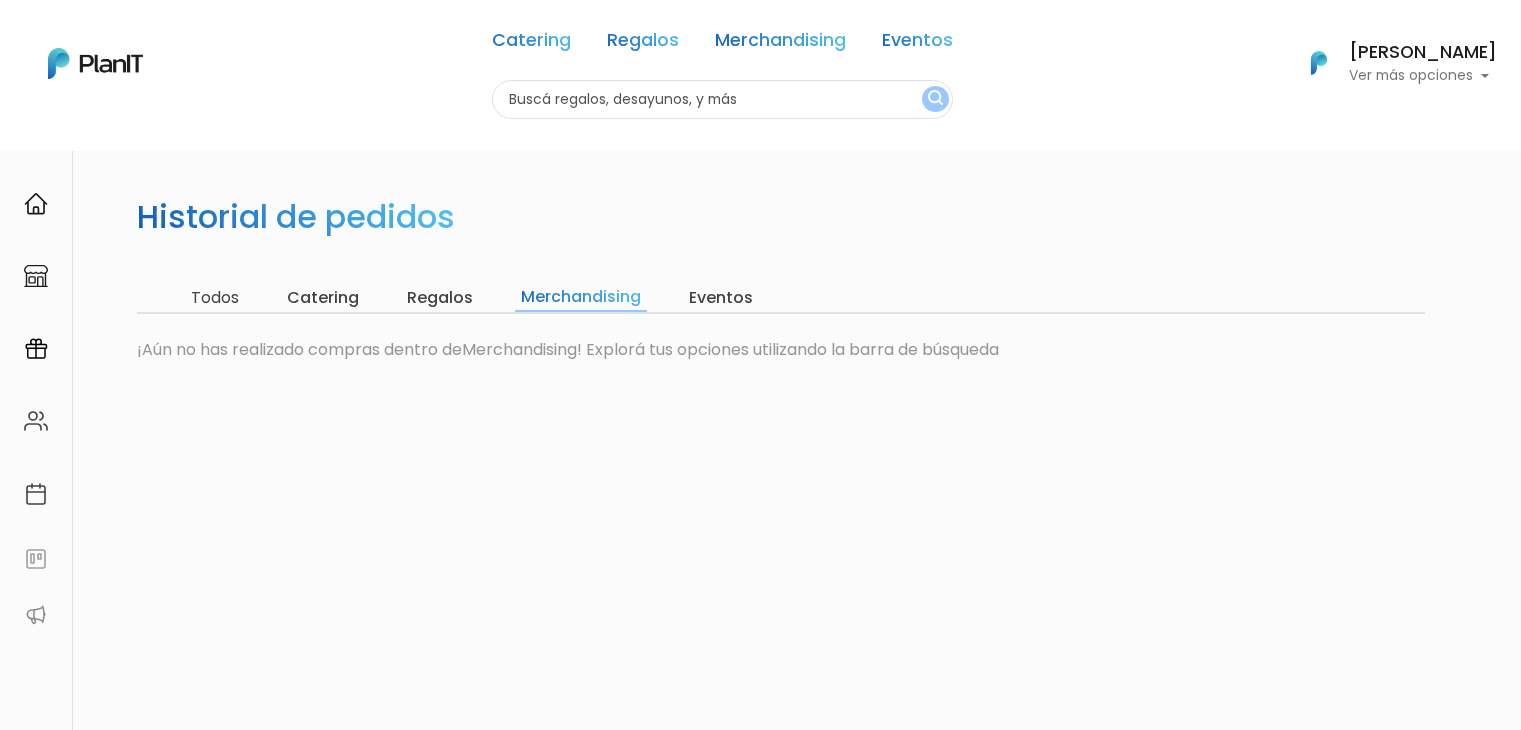 scroll, scrollTop: 0, scrollLeft: 0, axis: both 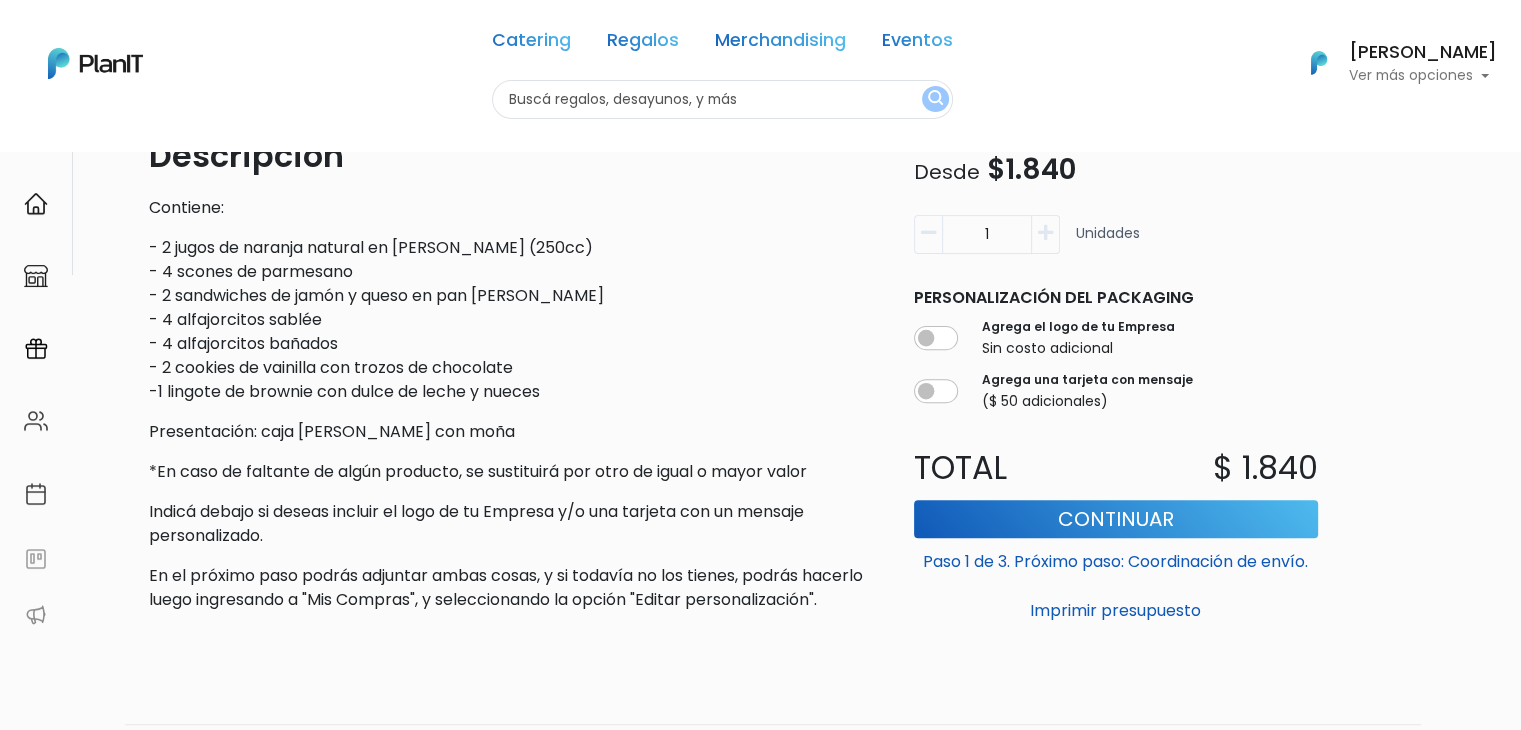 click on "- 2 jugos de naranja natural en botella de vidrio (250cc)
- 4 scones de parmesano
- 2 sandwiches de jamón y queso en pan de nuez
- 4 alfajorcitos sablée
- 4 alfajorcitos bañados
- 2 cookies de vainilla con trozos de chocolate
-1 lingote de brownie con dulce de leche y nueces" at bounding box center [511, 320] 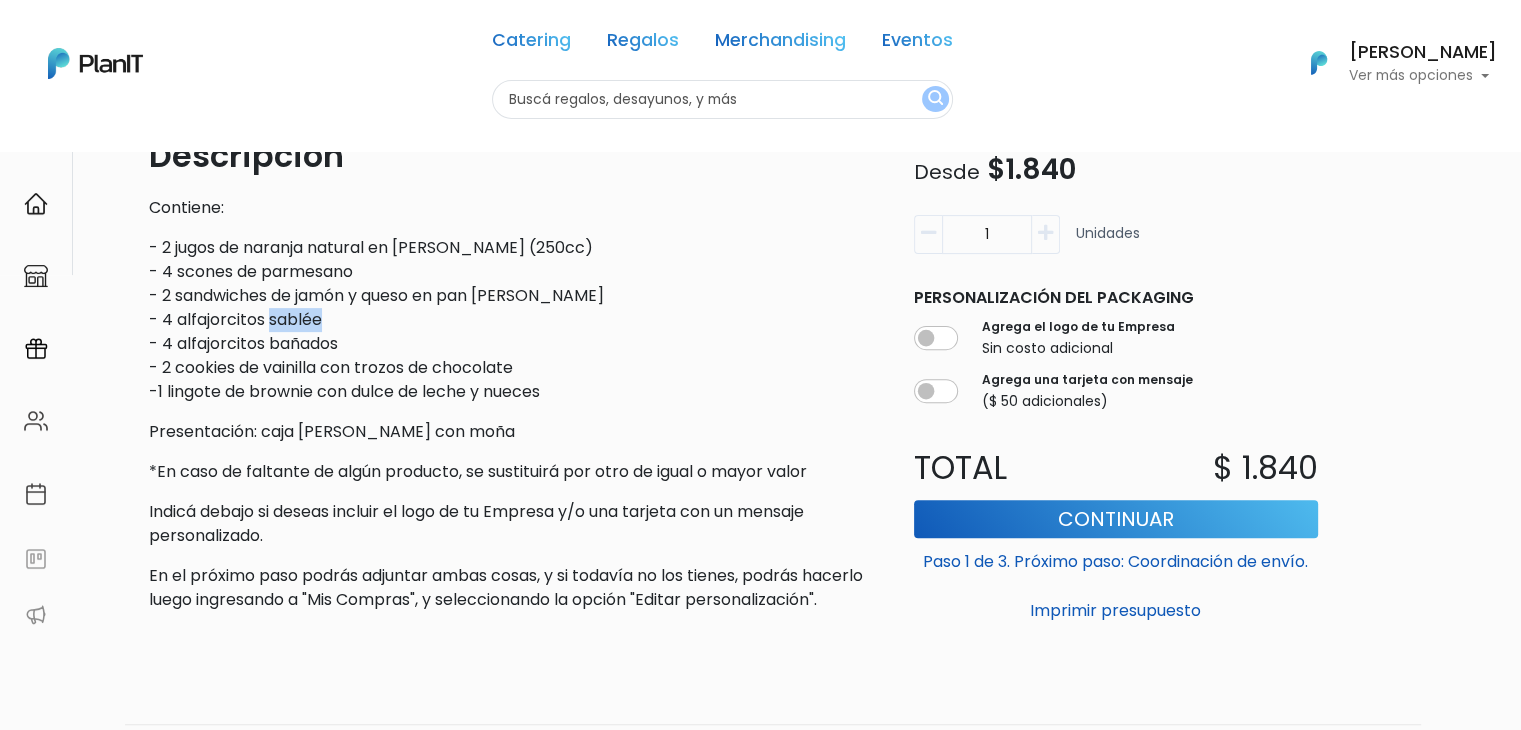 click on "- 2 jugos de naranja natural en botella de vidrio (250cc)
- 4 scones de parmesano
- 2 sandwiches de jamón y queso en pan de nuez
- 4 alfajorcitos sablée
- 4 alfajorcitos bañados
- 2 cookies de vainilla con trozos de chocolate
-1 lingote de brownie con dulce de leche y nueces" at bounding box center [511, 320] 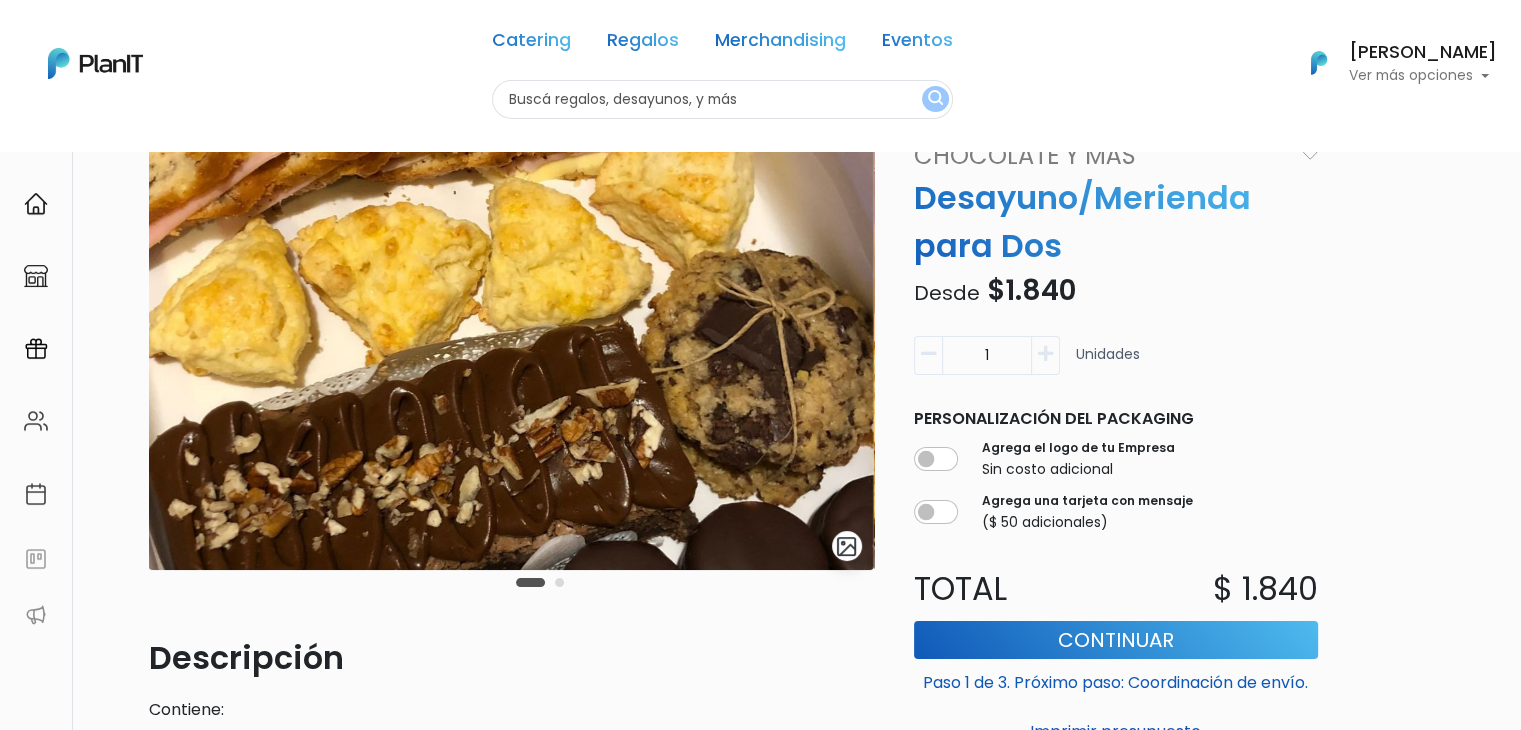 scroll, scrollTop: 103, scrollLeft: 0, axis: vertical 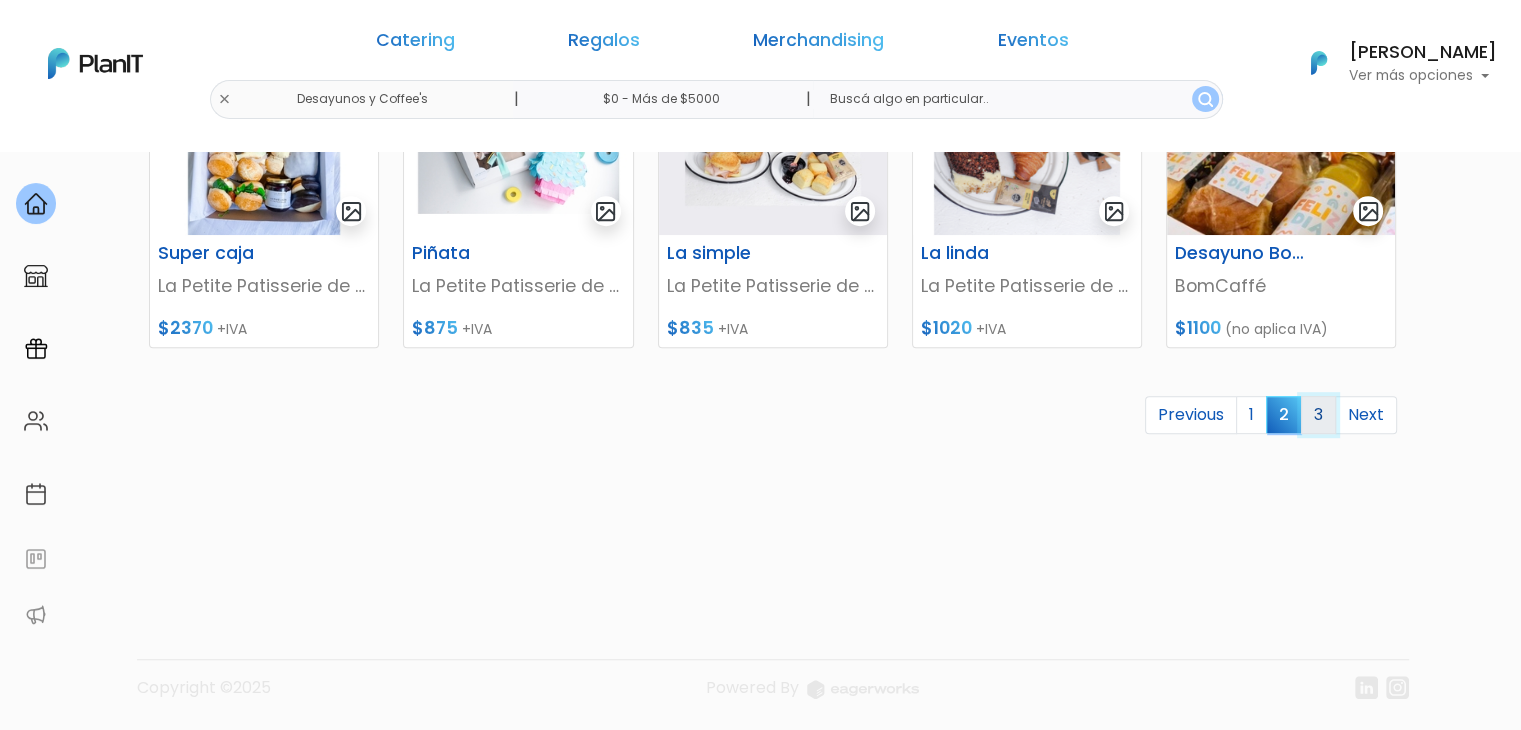 click on "3" at bounding box center (1318, 415) 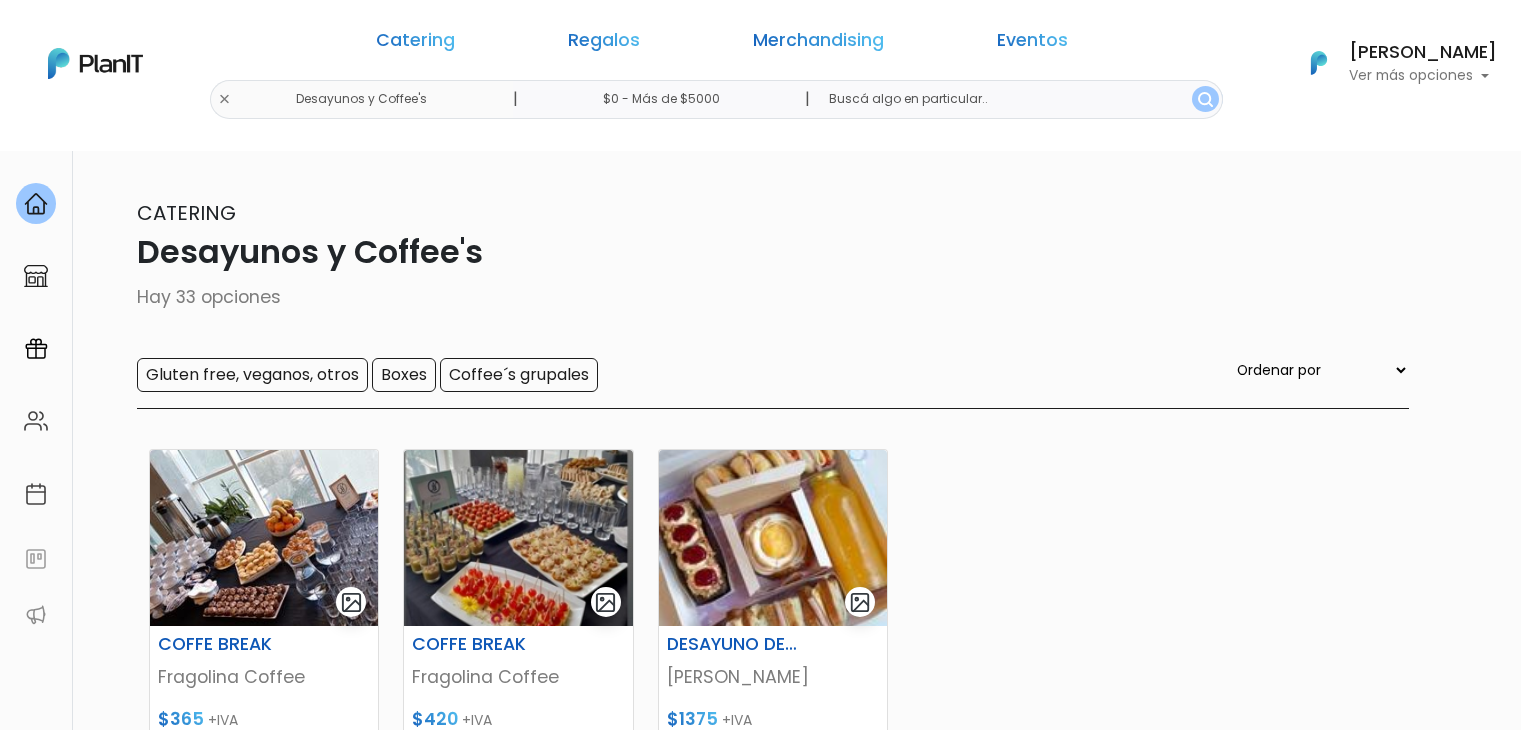 scroll, scrollTop: 0, scrollLeft: 0, axis: both 